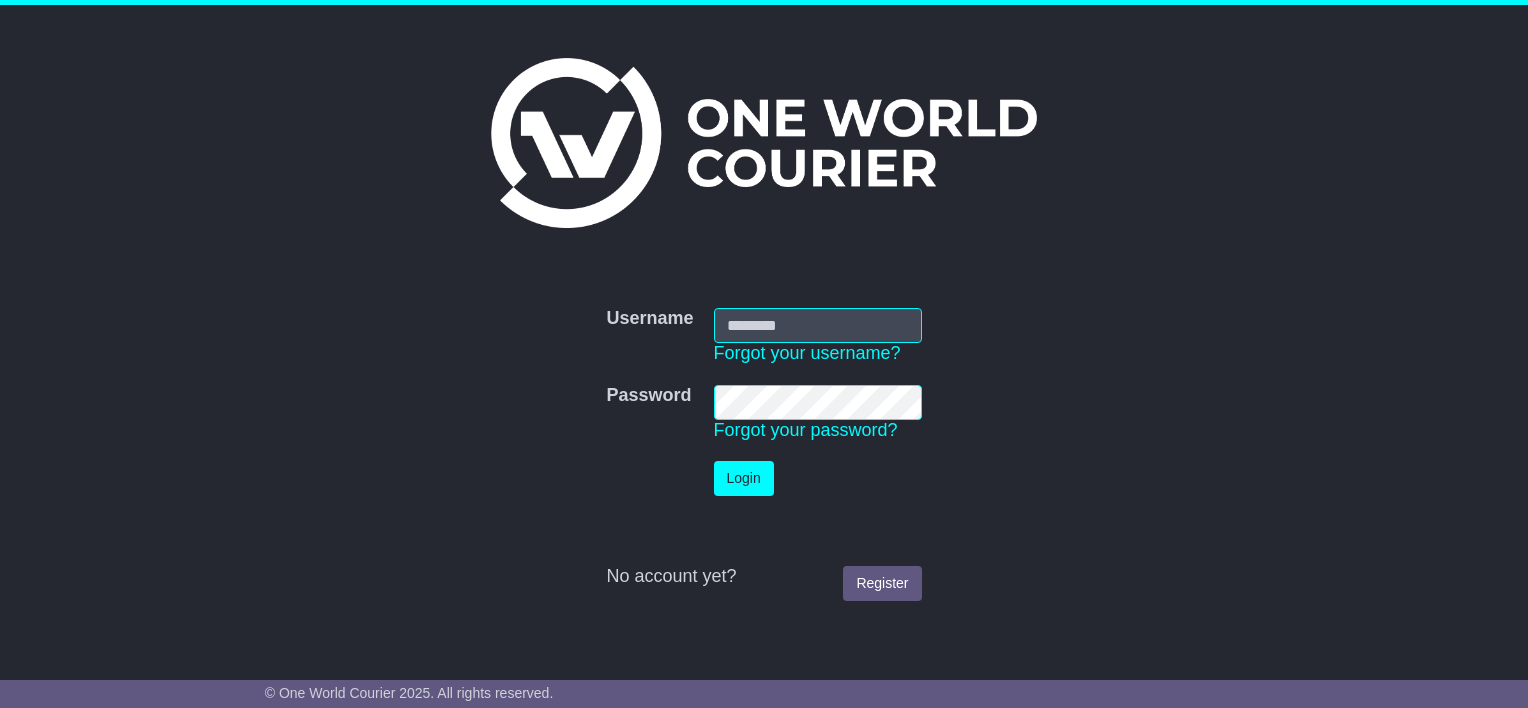 scroll, scrollTop: 0, scrollLeft: 0, axis: both 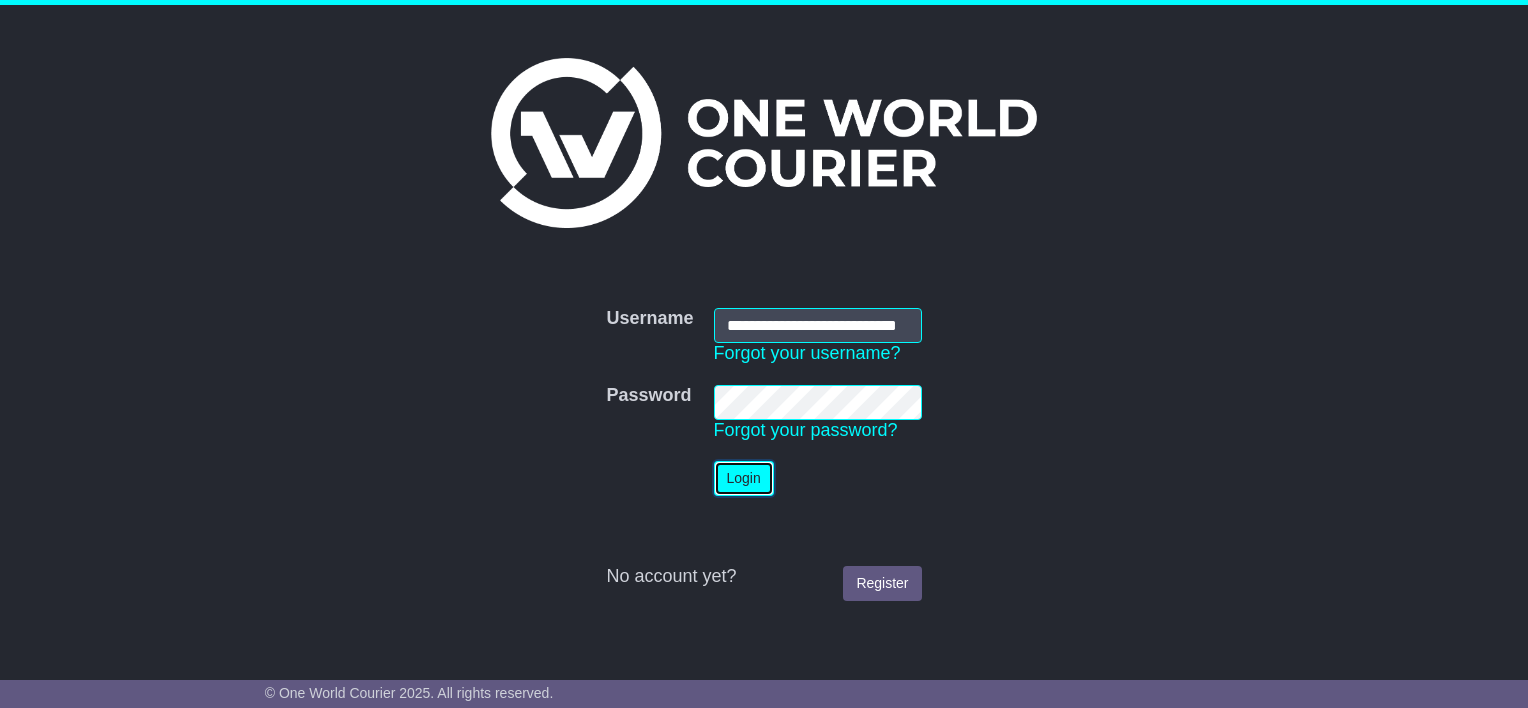 drag, startPoint x: 727, startPoint y: 479, endPoint x: 740, endPoint y: 479, distance: 13 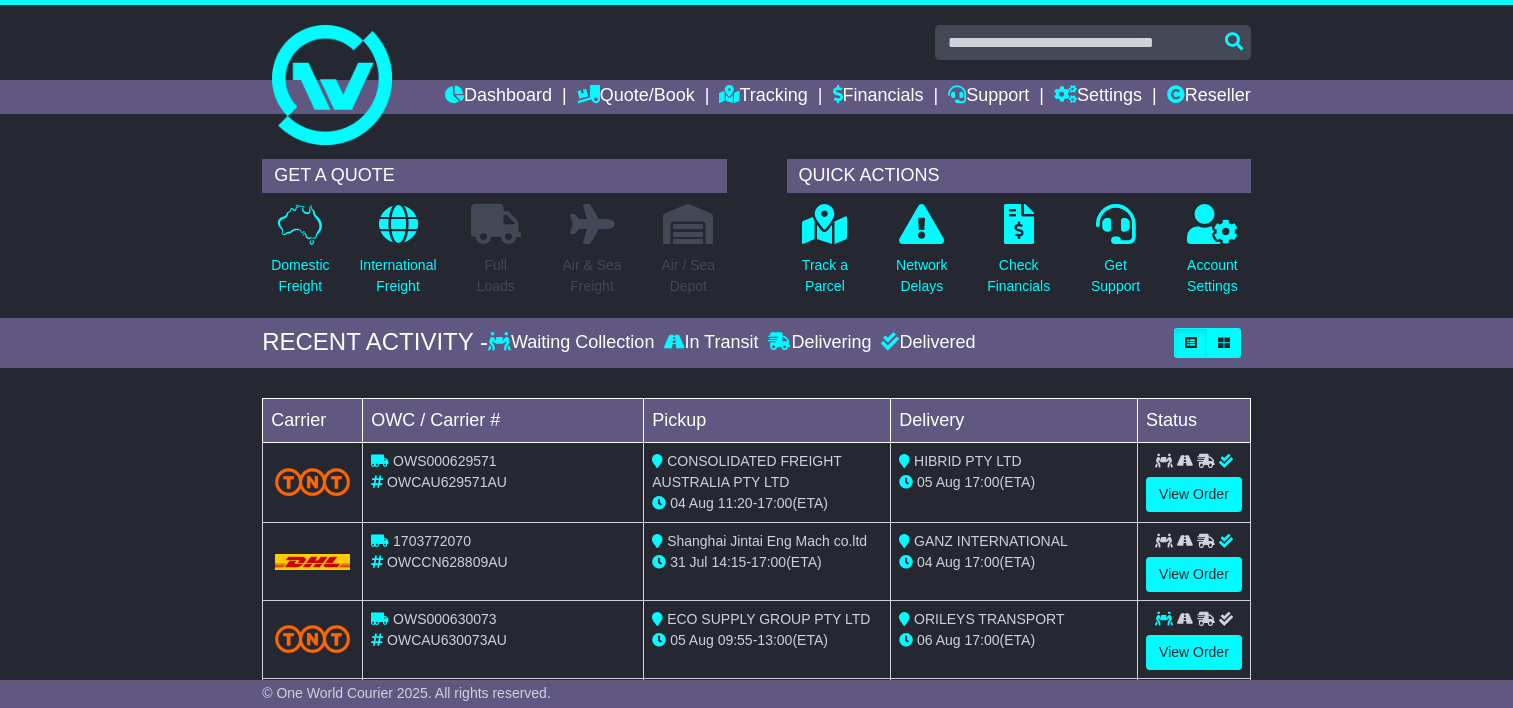 scroll, scrollTop: 0, scrollLeft: 0, axis: both 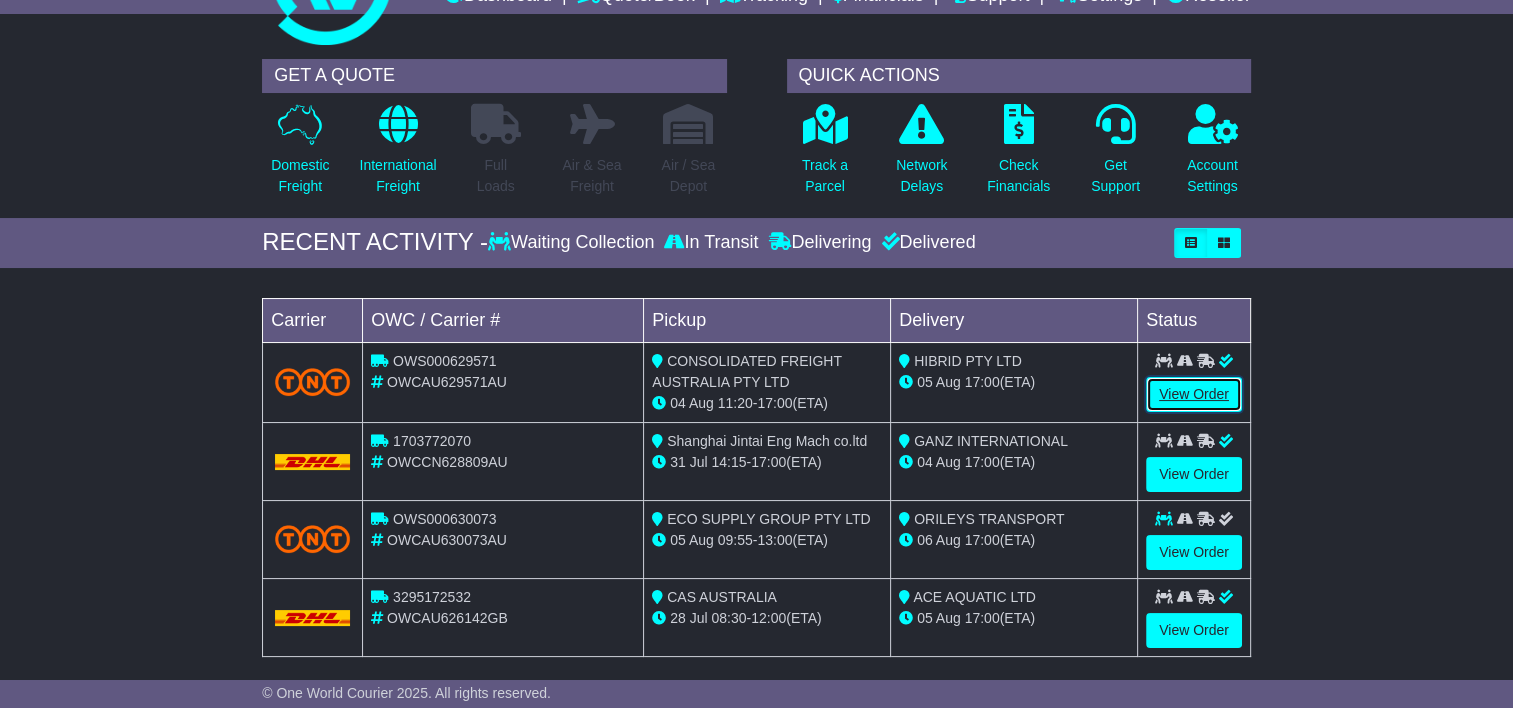 click on "View Order" at bounding box center [1194, 394] 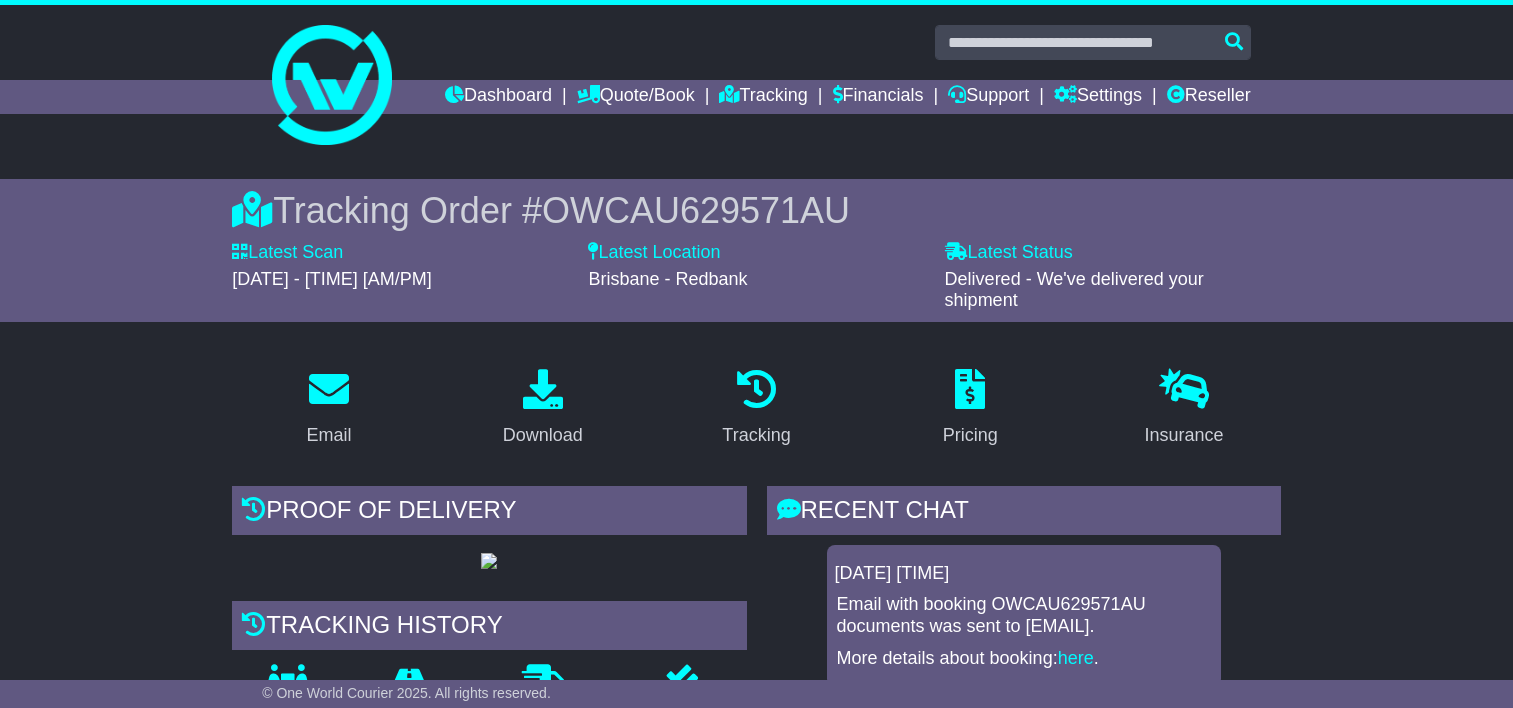 scroll, scrollTop: 0, scrollLeft: 0, axis: both 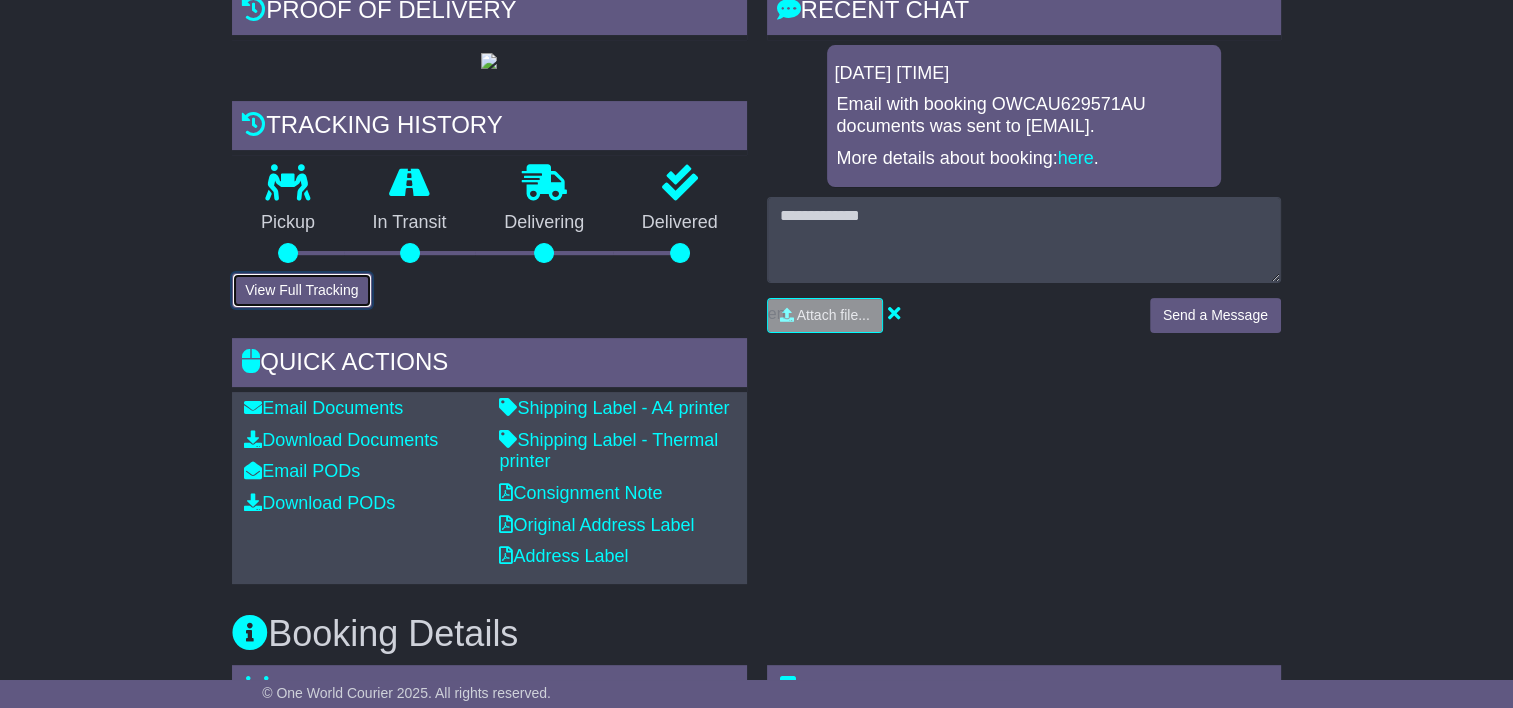 click on "View Full Tracking" at bounding box center [301, 290] 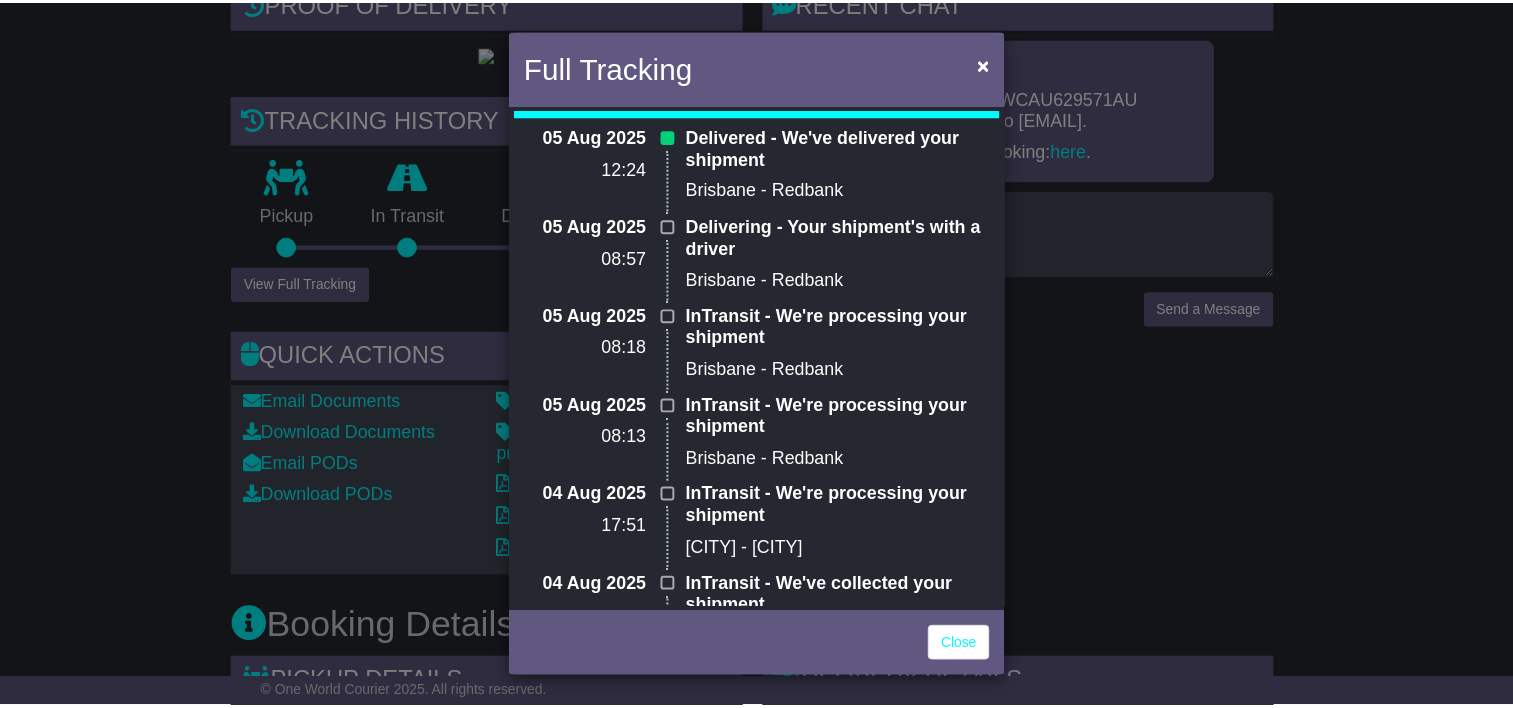 scroll, scrollTop: 0, scrollLeft: 0, axis: both 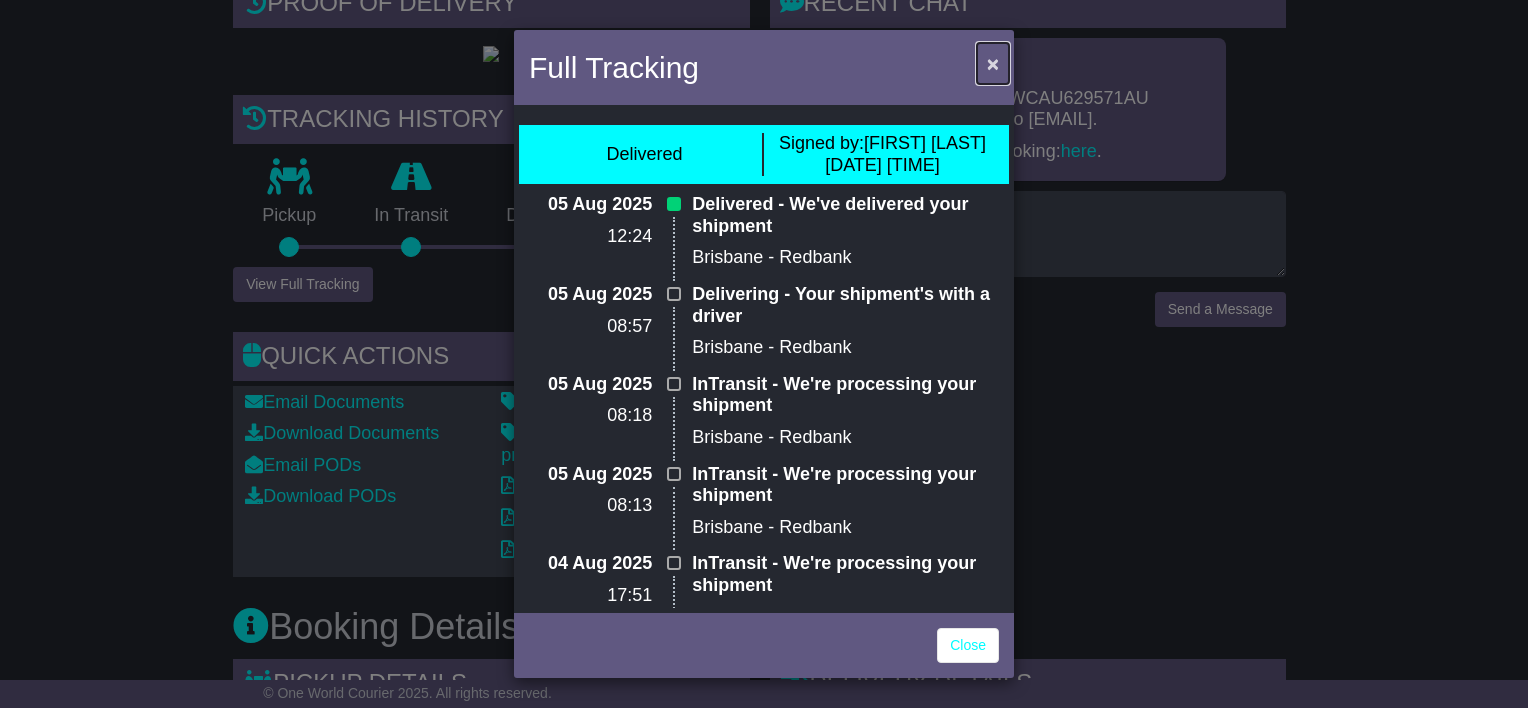 click on "×" at bounding box center [993, 63] 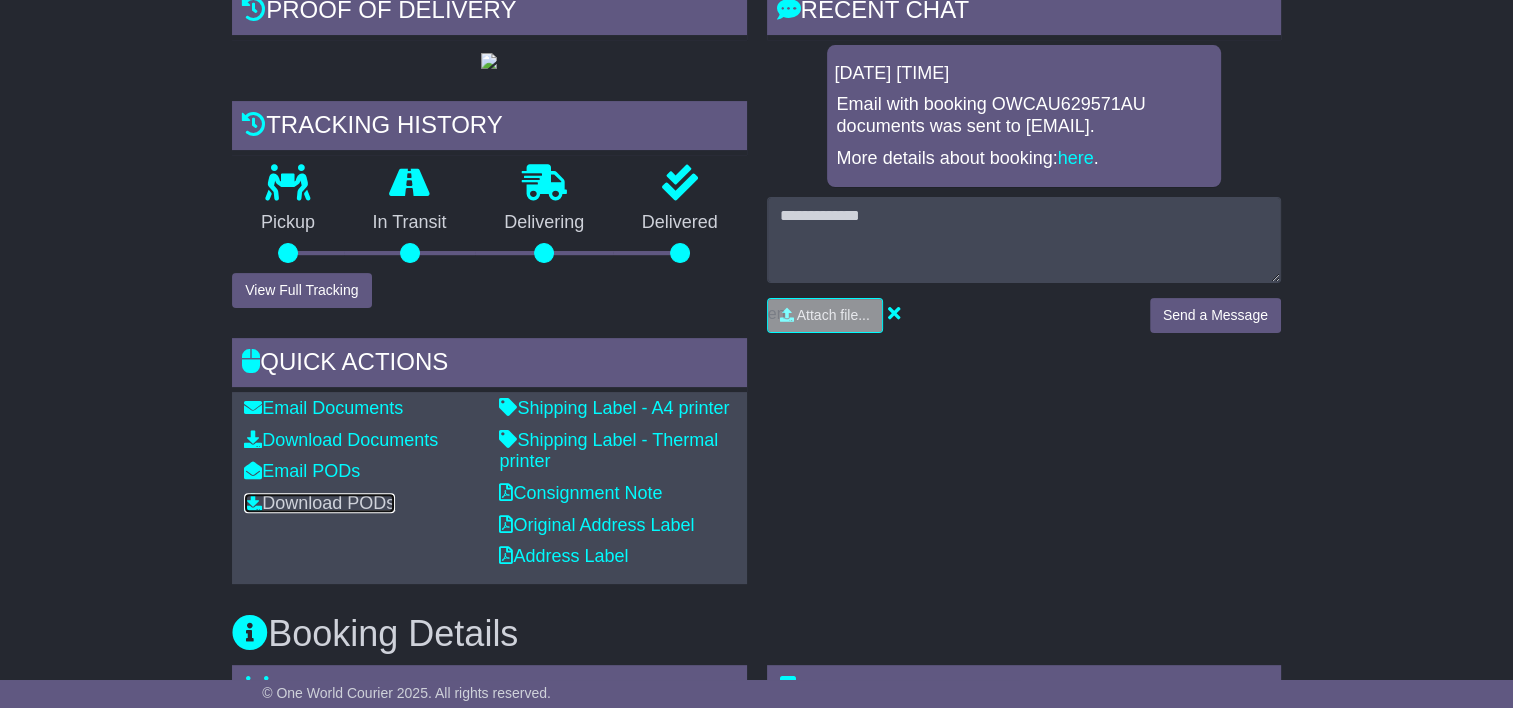 click on "Download PODs" at bounding box center (319, 503) 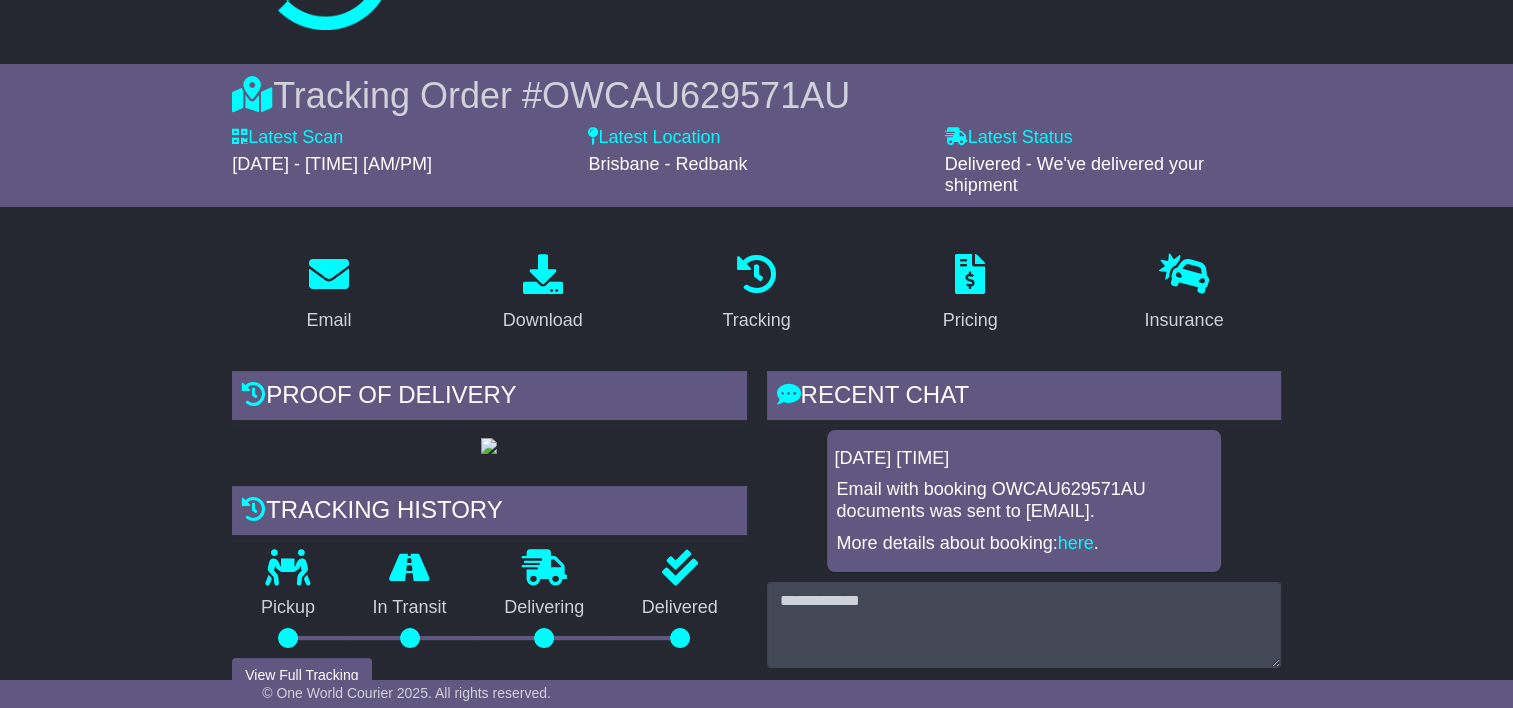 scroll, scrollTop: 0, scrollLeft: 0, axis: both 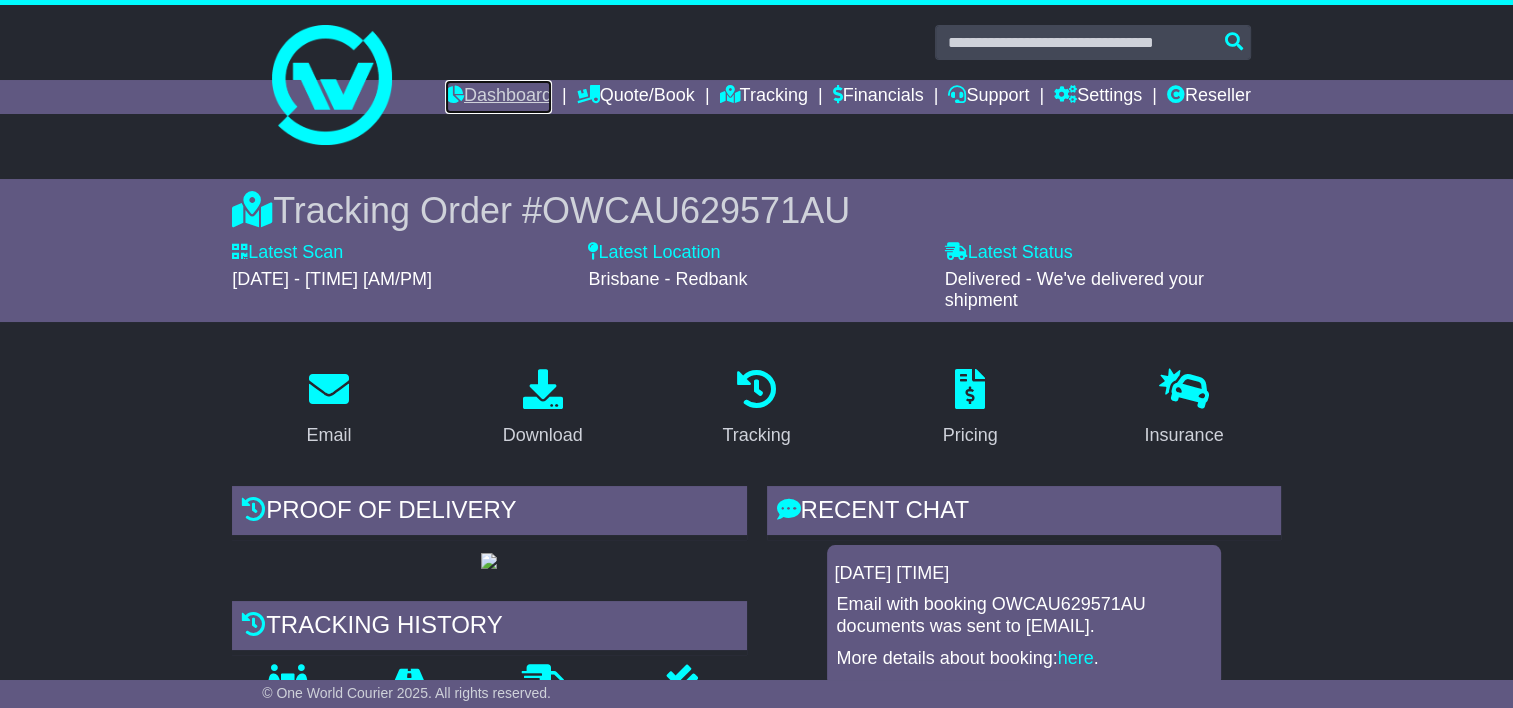 drag, startPoint x: 500, startPoint y: 99, endPoint x: 508, endPoint y: 107, distance: 11.313708 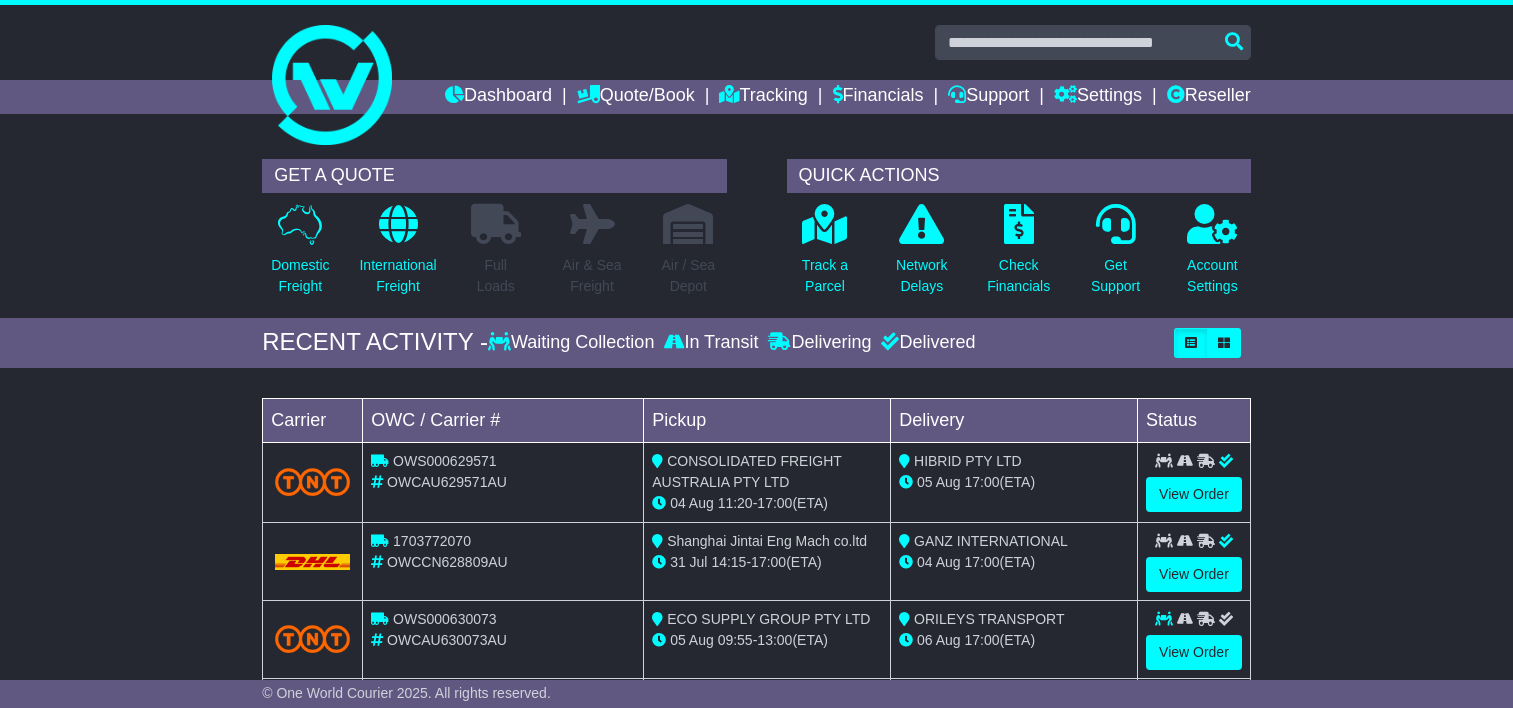 scroll, scrollTop: 0, scrollLeft: 0, axis: both 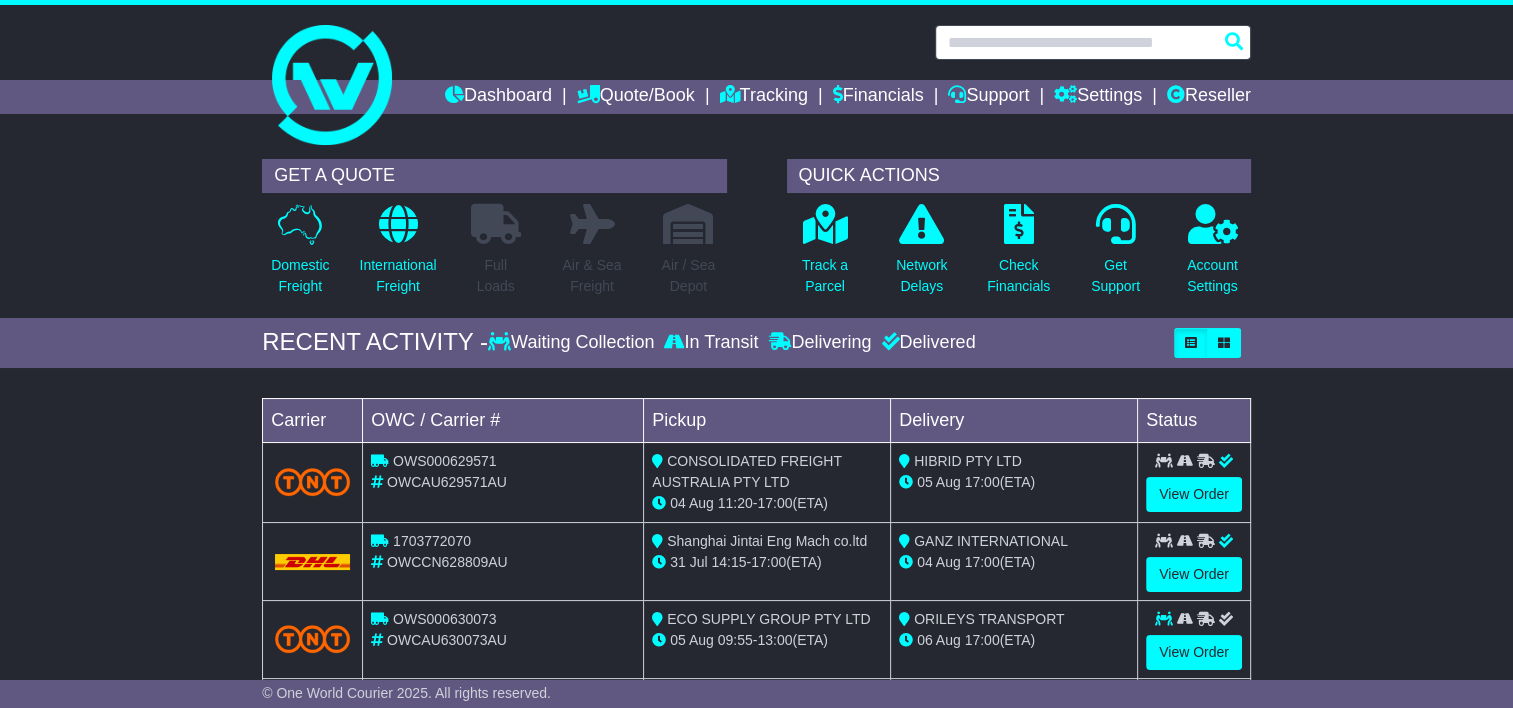 click at bounding box center (1093, 42) 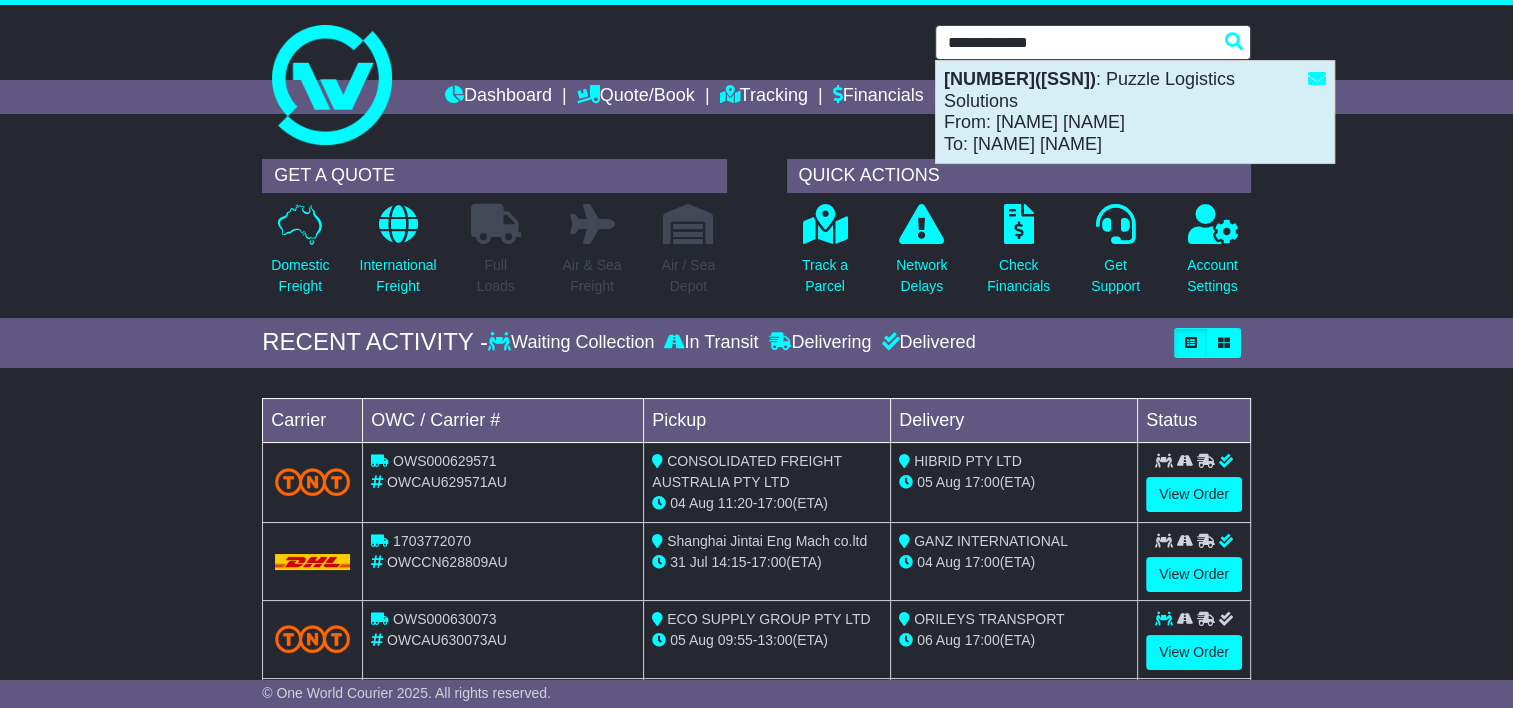 click on "1703772070(S00002834) : Puzzle Logistics Solutions From: STANLEY JIANG To: TOM JABLONSKIS" at bounding box center (1135, 112) 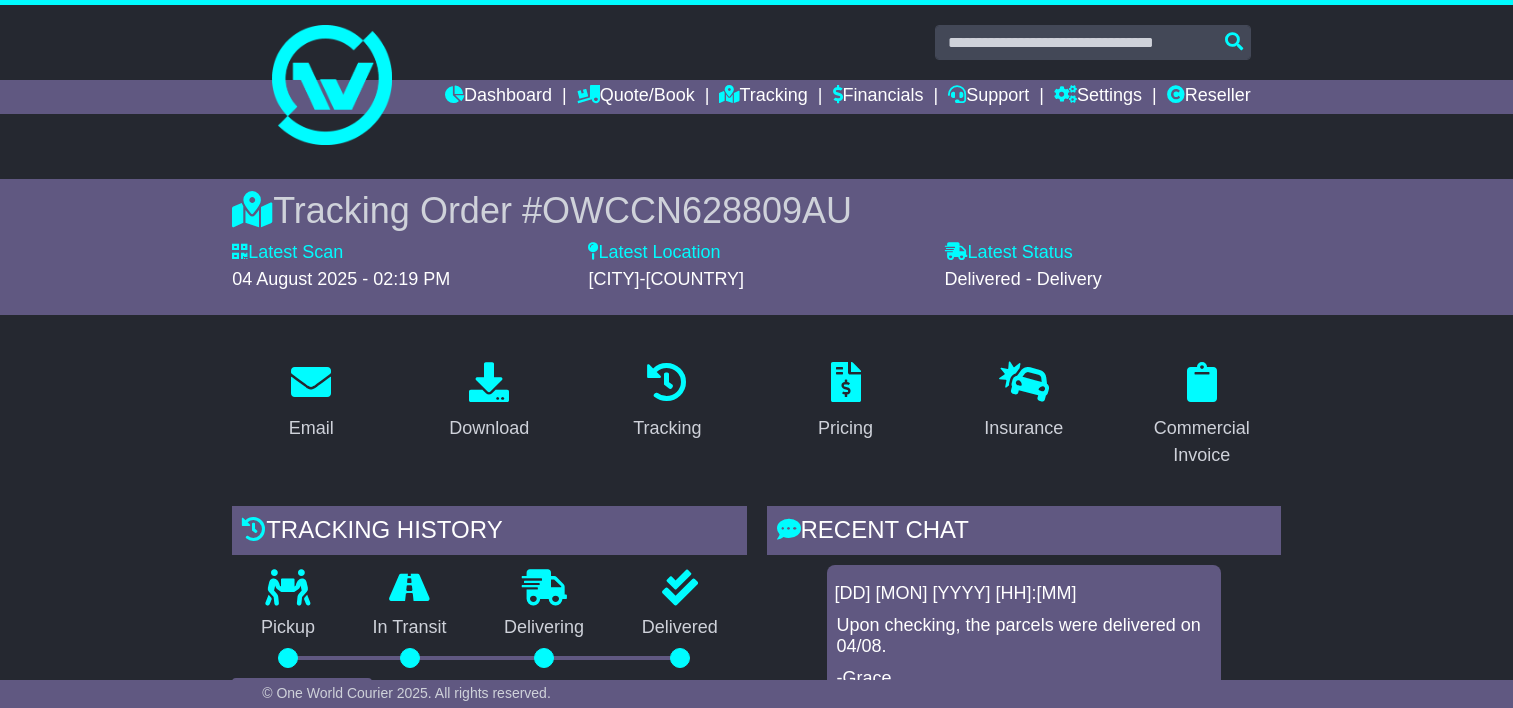 scroll, scrollTop: 0, scrollLeft: 0, axis: both 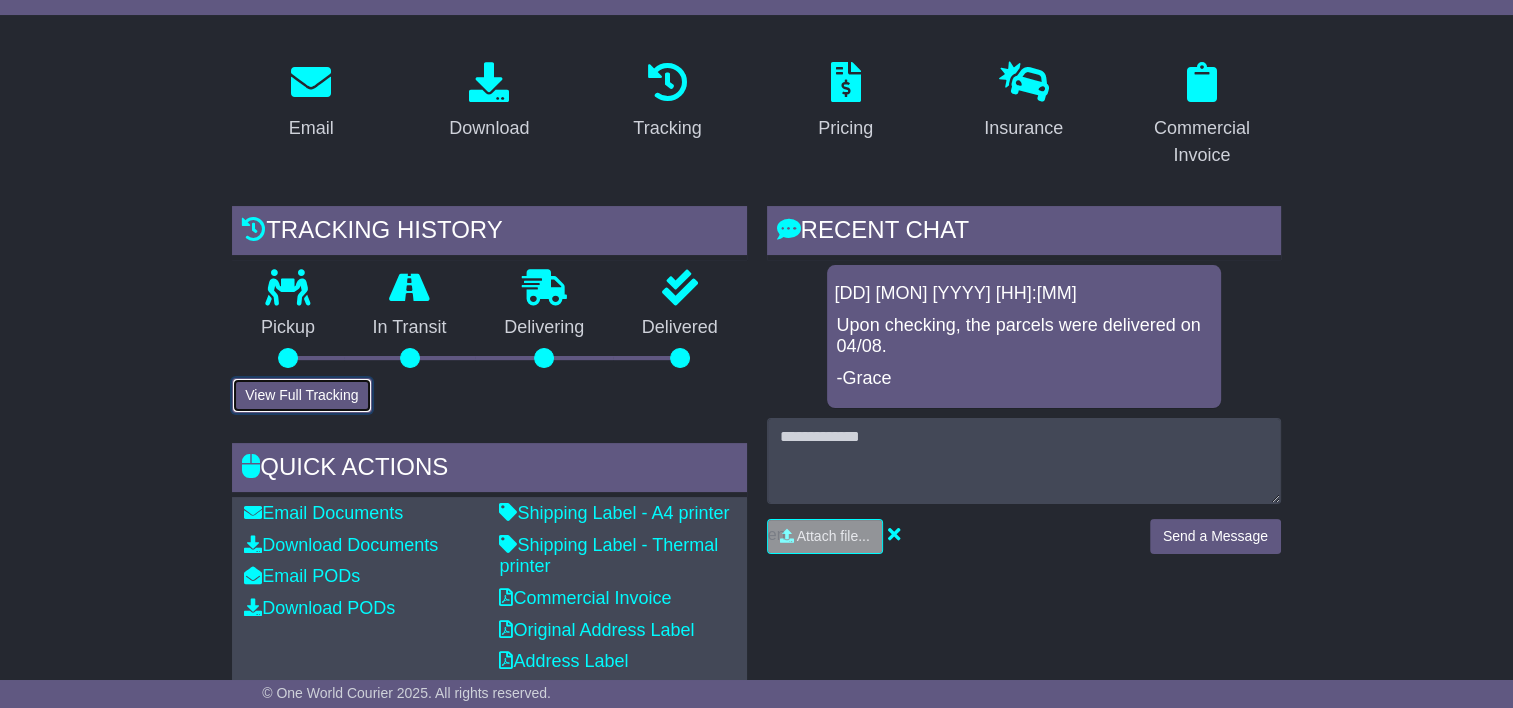 click on "View Full Tracking" at bounding box center [301, 395] 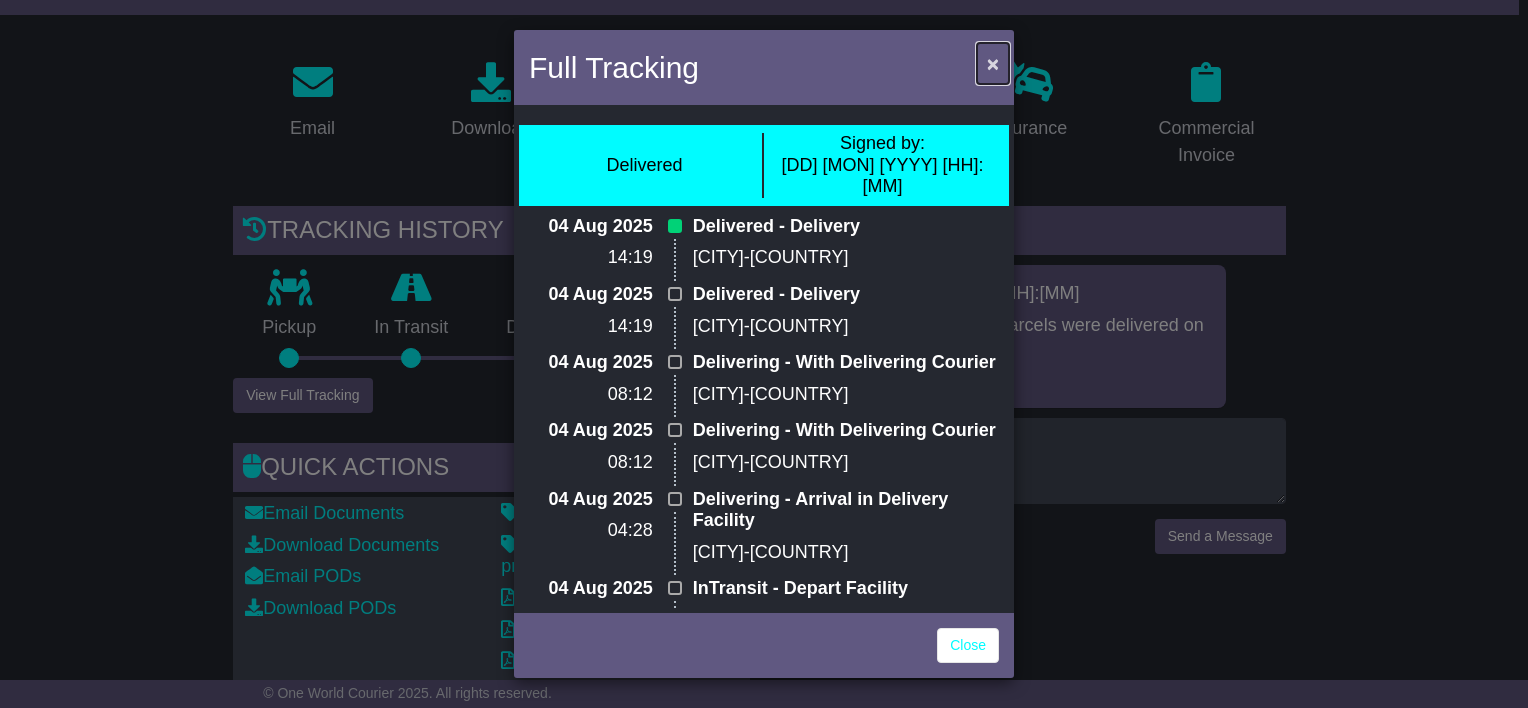 drag, startPoint x: 996, startPoint y: 62, endPoint x: 826, endPoint y: 104, distance: 175.11139 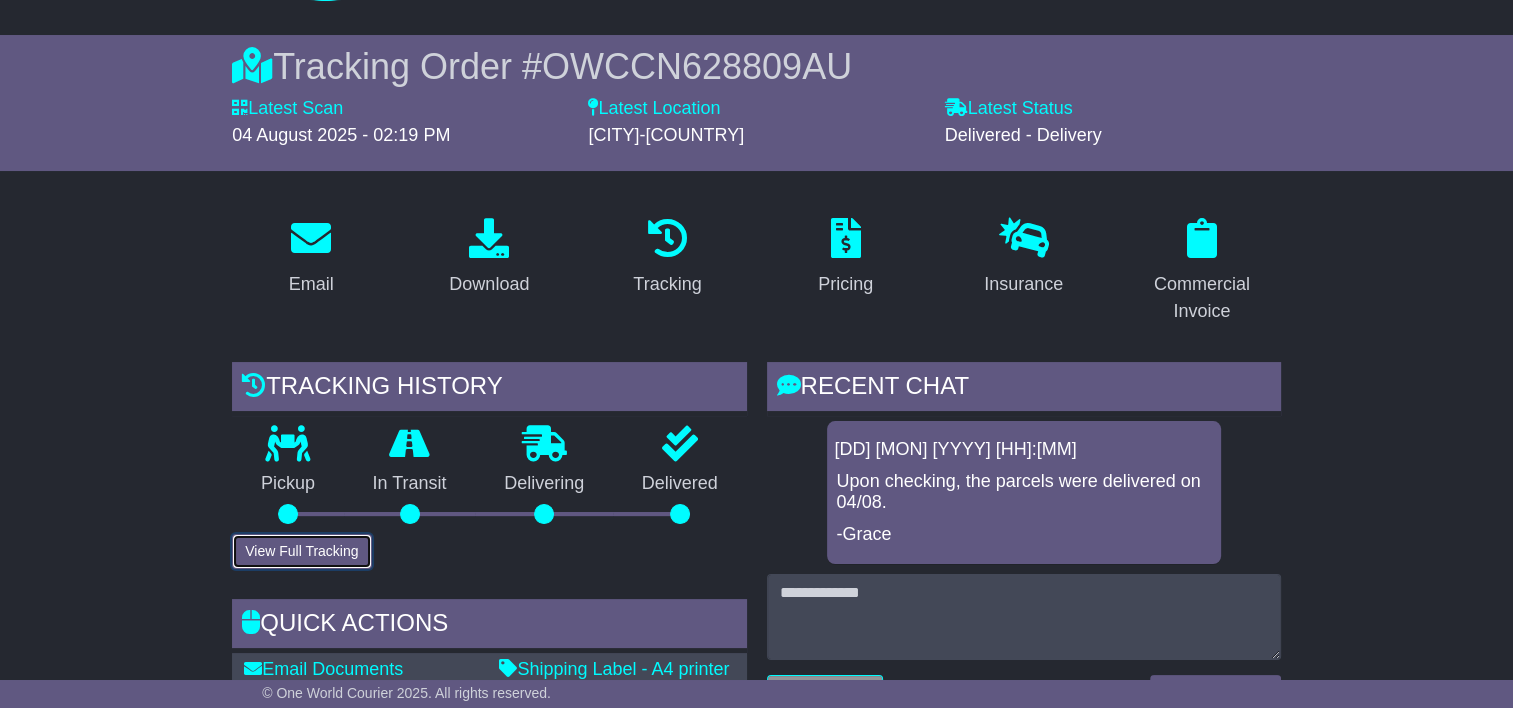 scroll, scrollTop: 0, scrollLeft: 0, axis: both 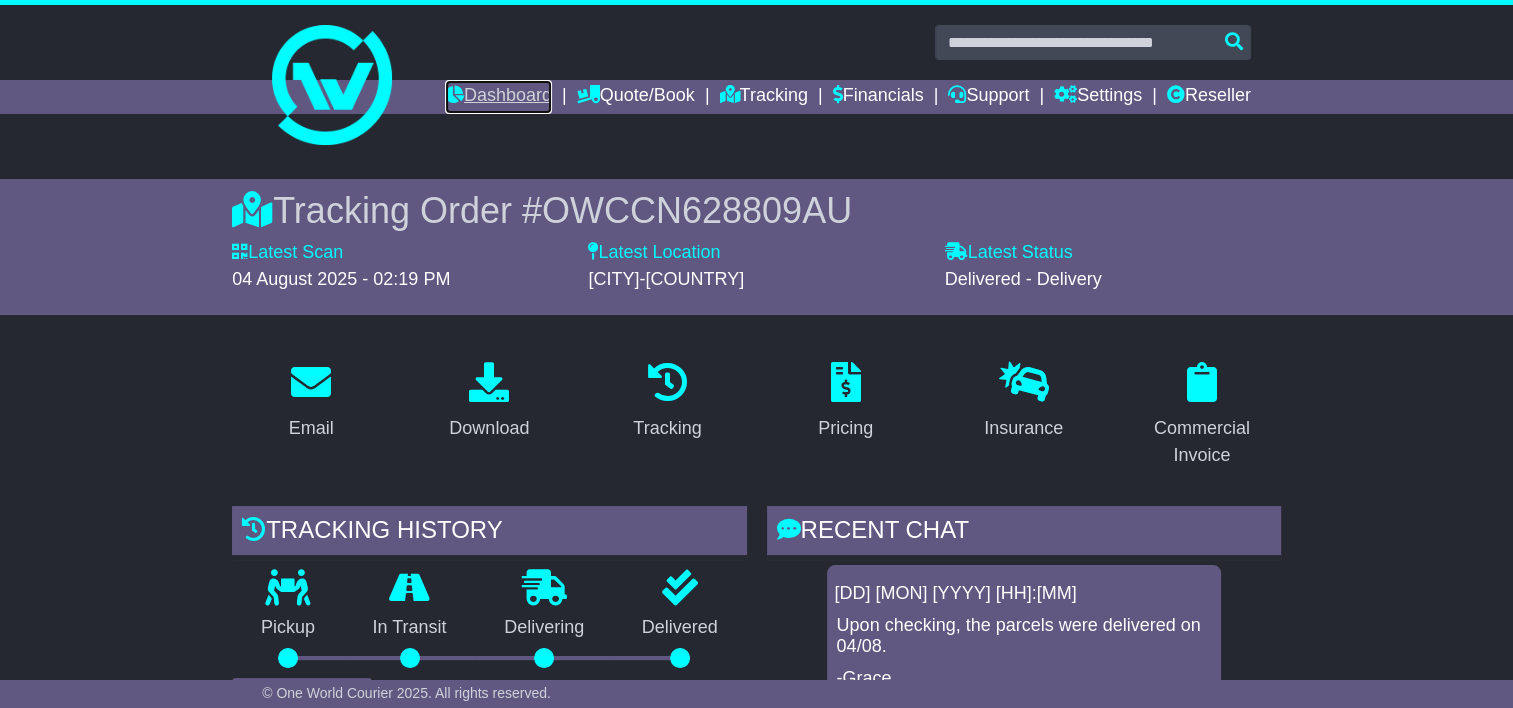 drag, startPoint x: 488, startPoint y: 97, endPoint x: 514, endPoint y: 100, distance: 26.172504 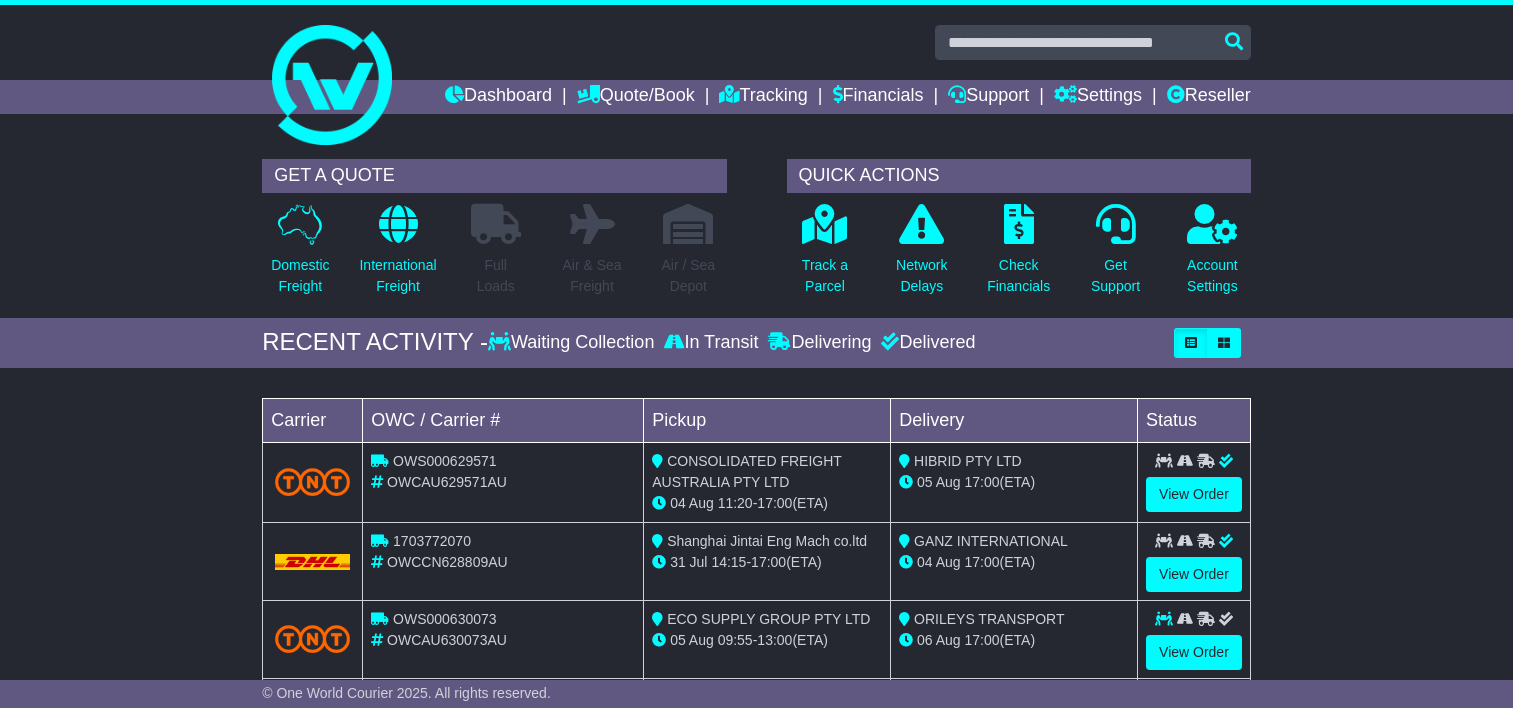 scroll, scrollTop: 0, scrollLeft: 0, axis: both 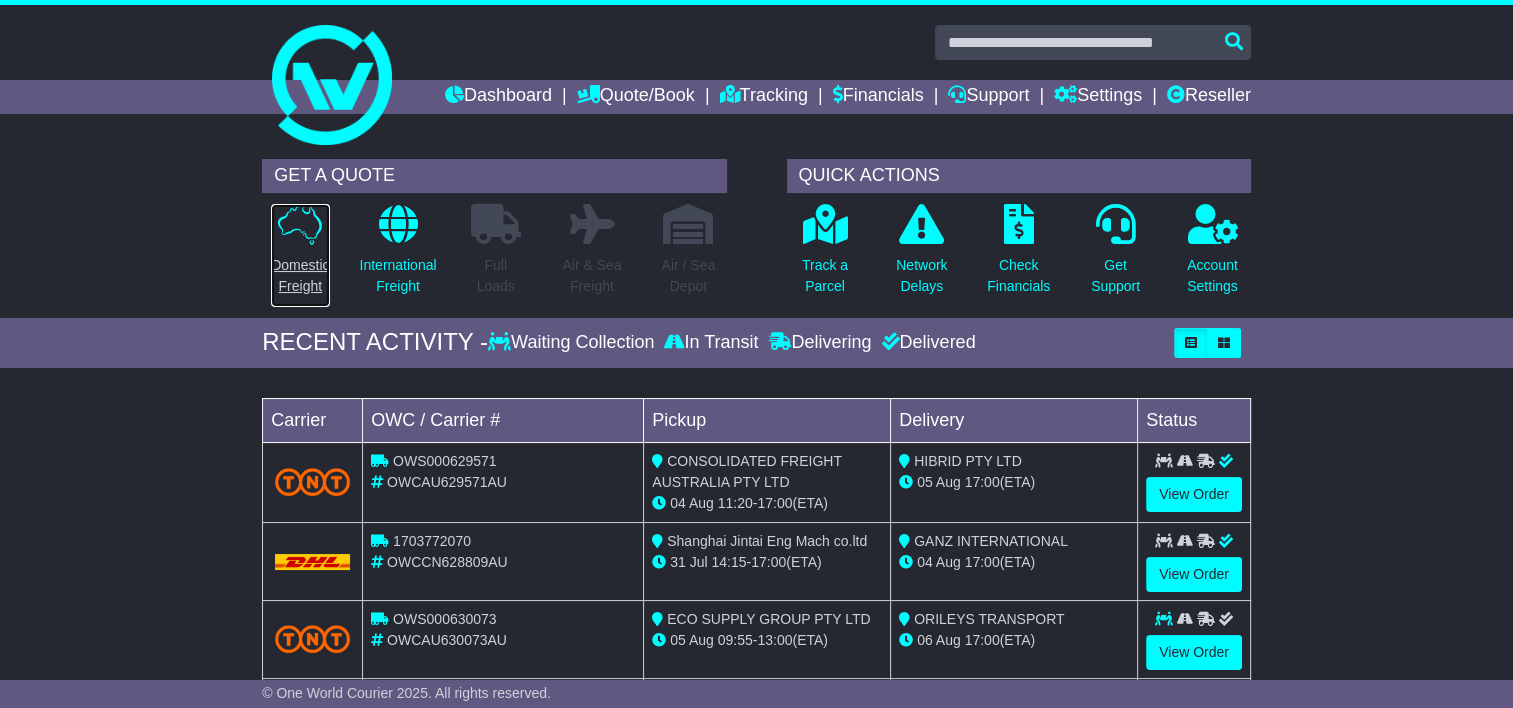 click on "Domestic Freight" at bounding box center (300, 276) 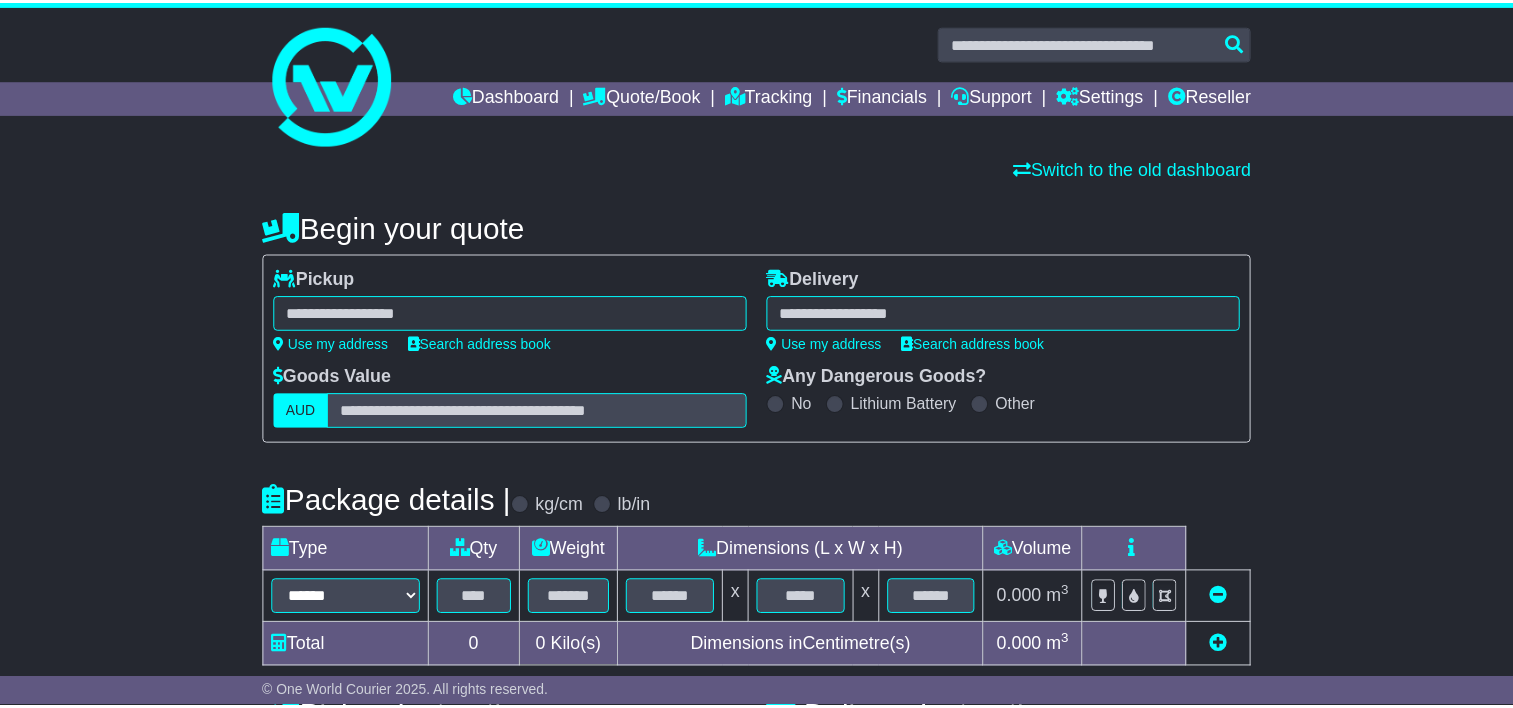 scroll, scrollTop: 0, scrollLeft: 0, axis: both 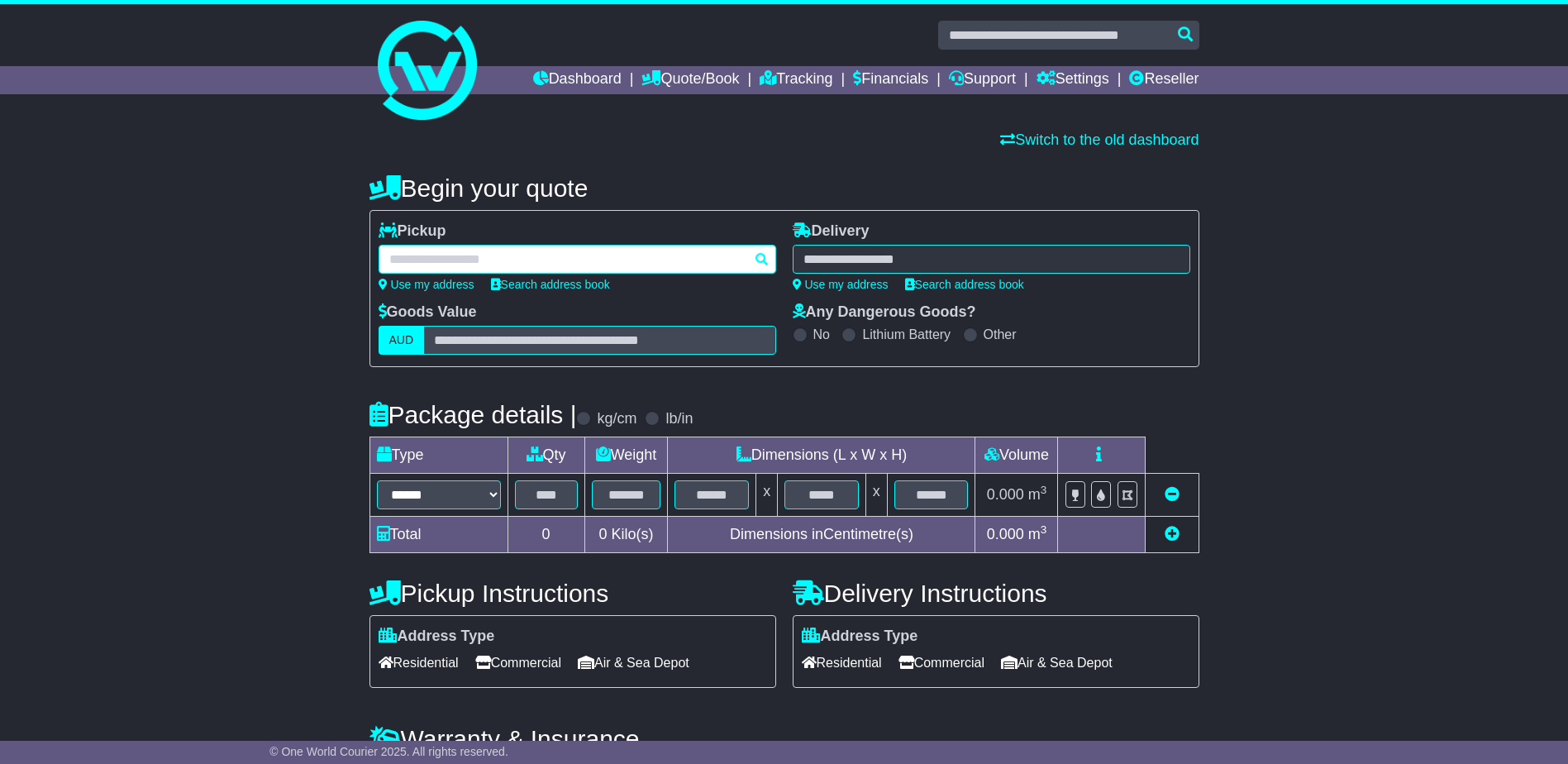 click at bounding box center [577, 259] 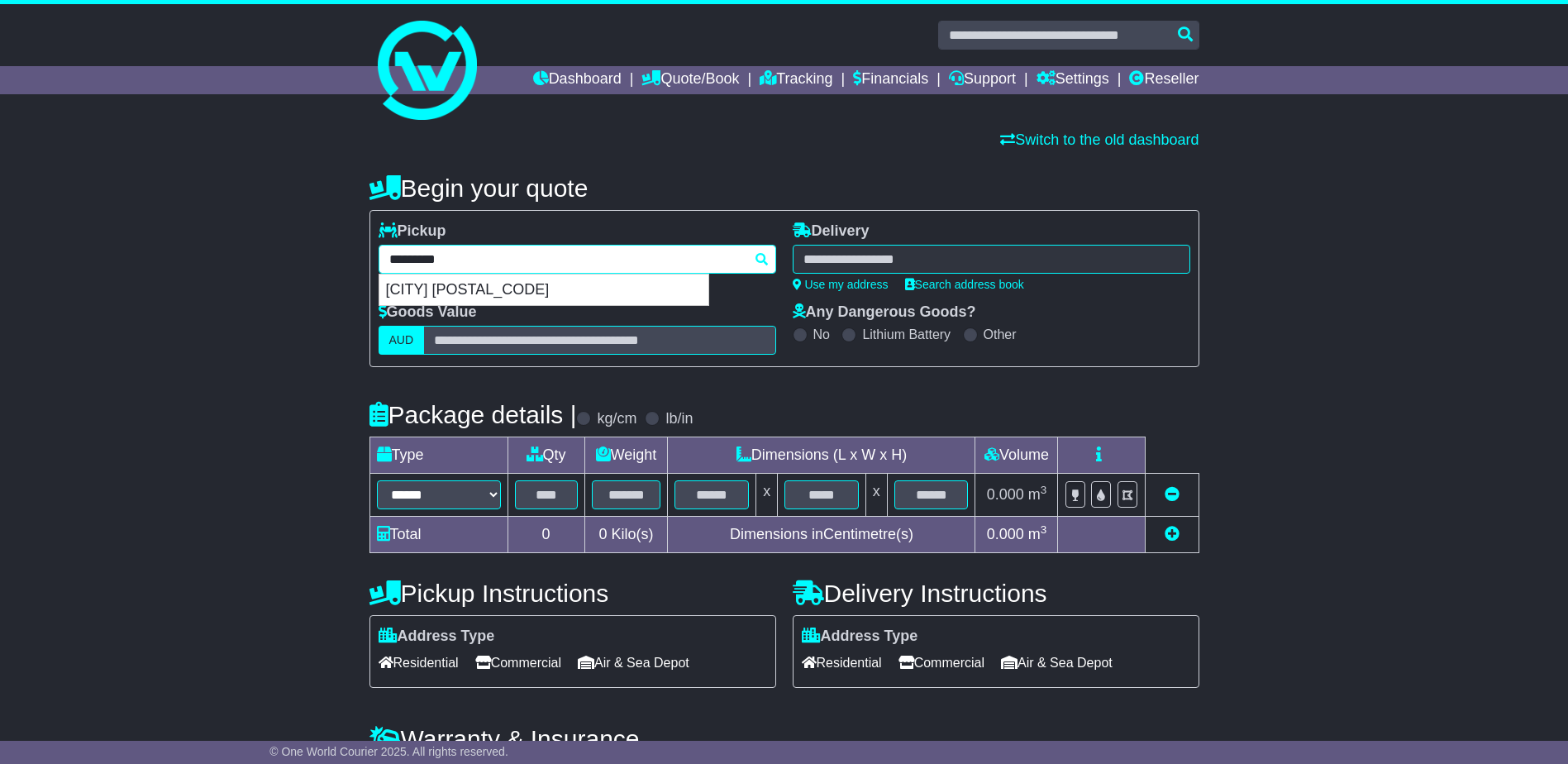 drag, startPoint x: 458, startPoint y: 291, endPoint x: 709, endPoint y: 293, distance: 251.008 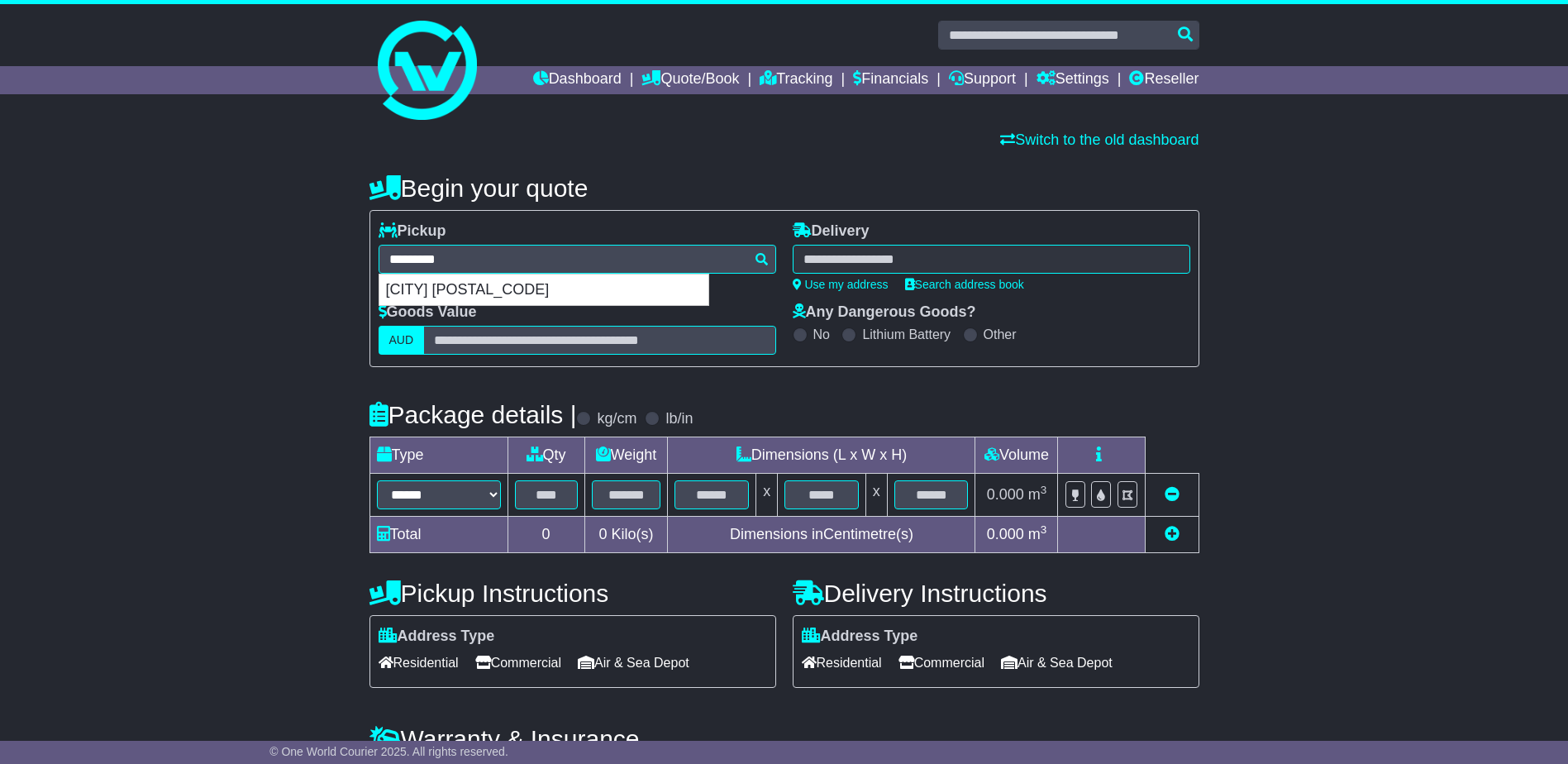 type on "**********" 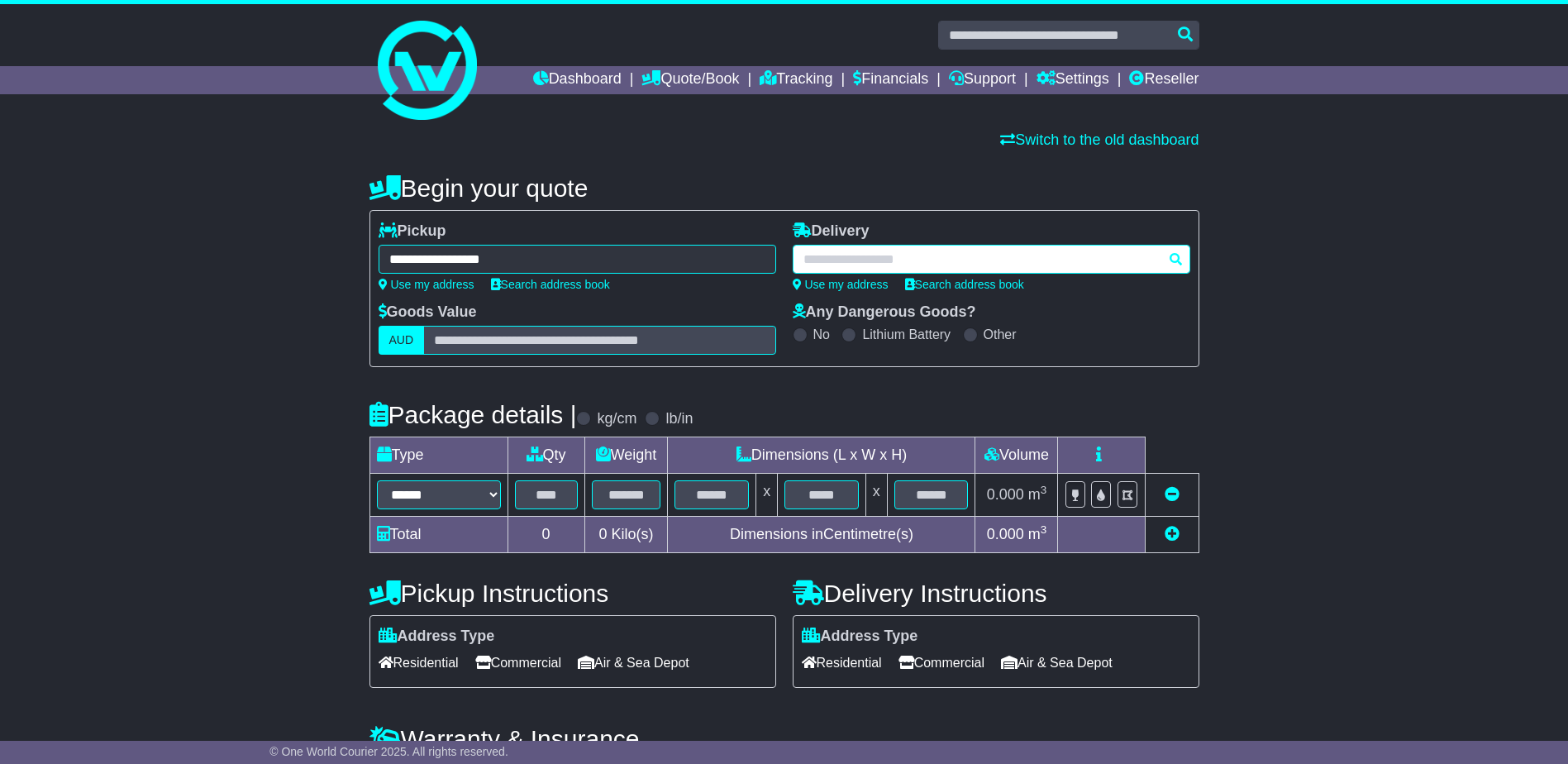 click at bounding box center (991, 259) 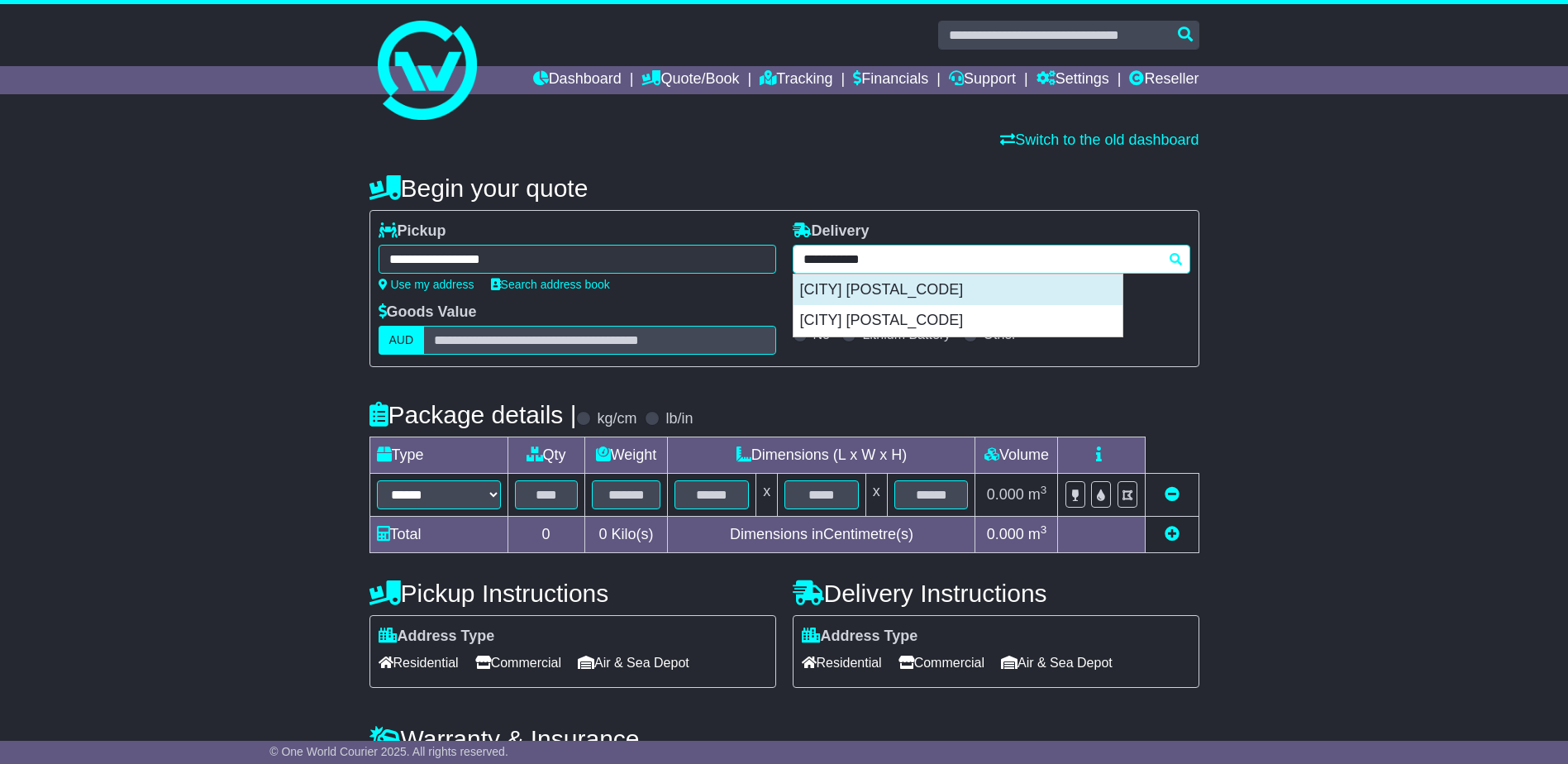 click on "NEW LAMBTON 2305" at bounding box center (958, 290) 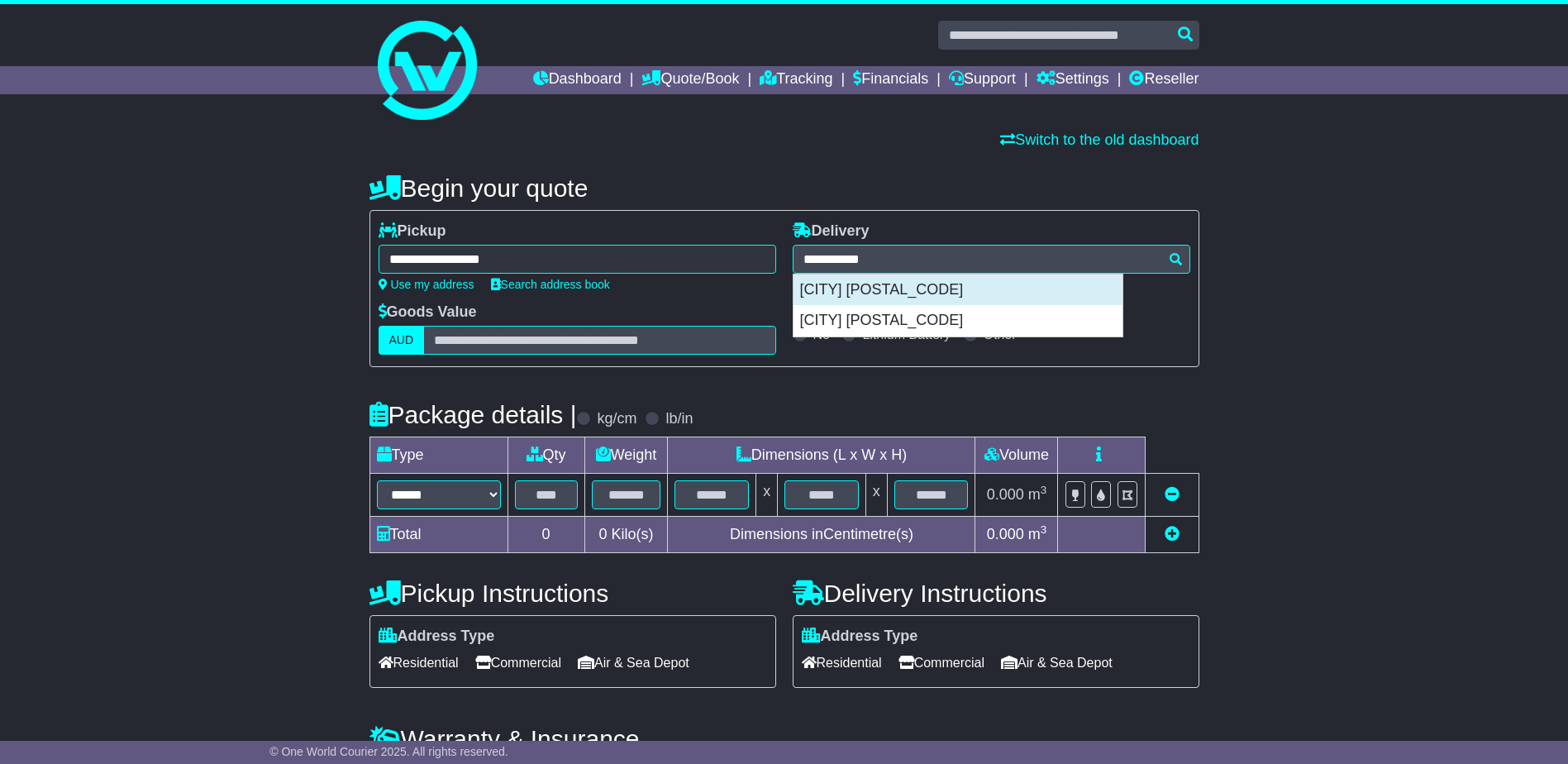 type on "**********" 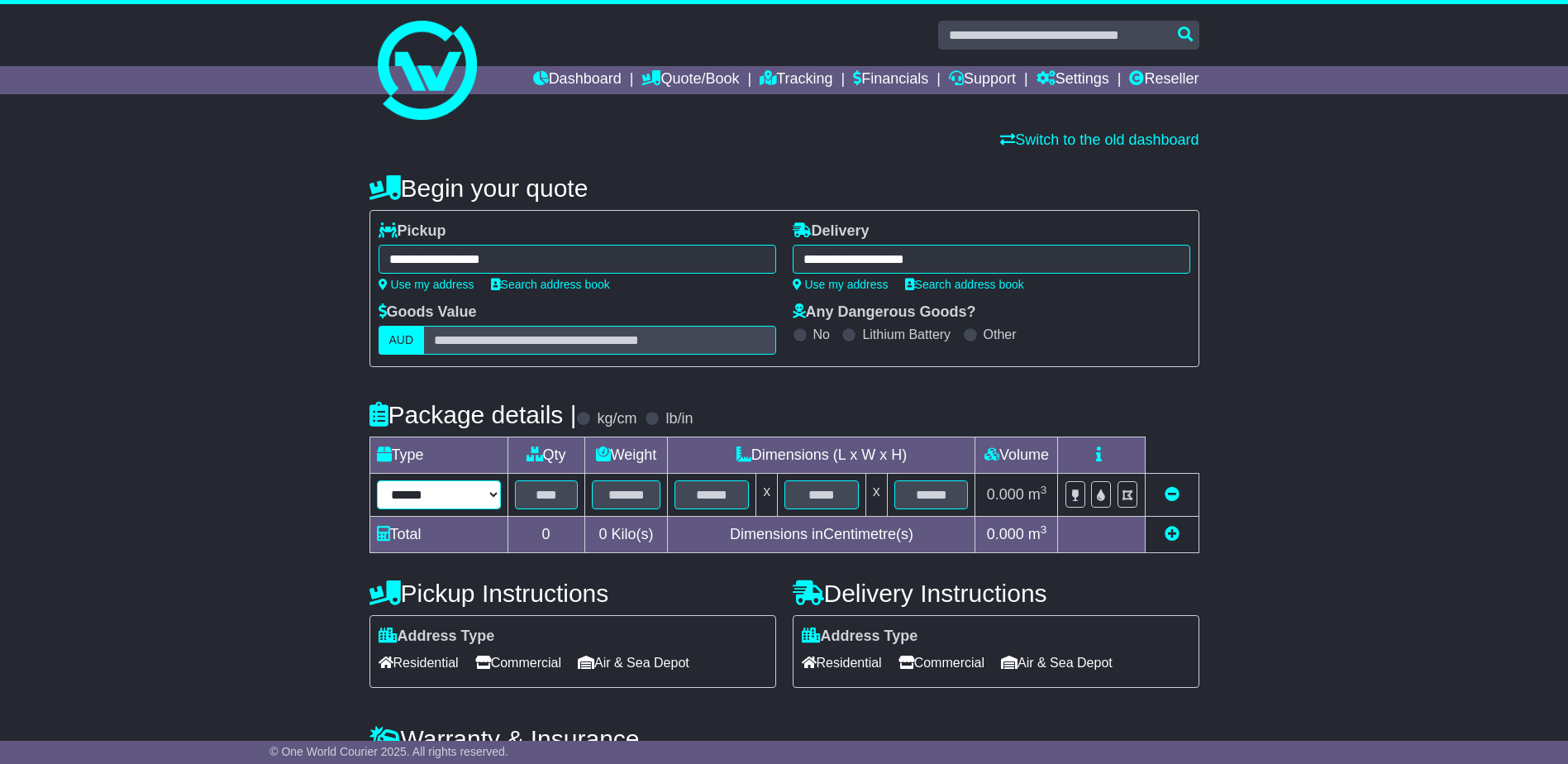 click on "****** ****** *** ******** ***** **** **** ****** *** *******" at bounding box center [439, 494] 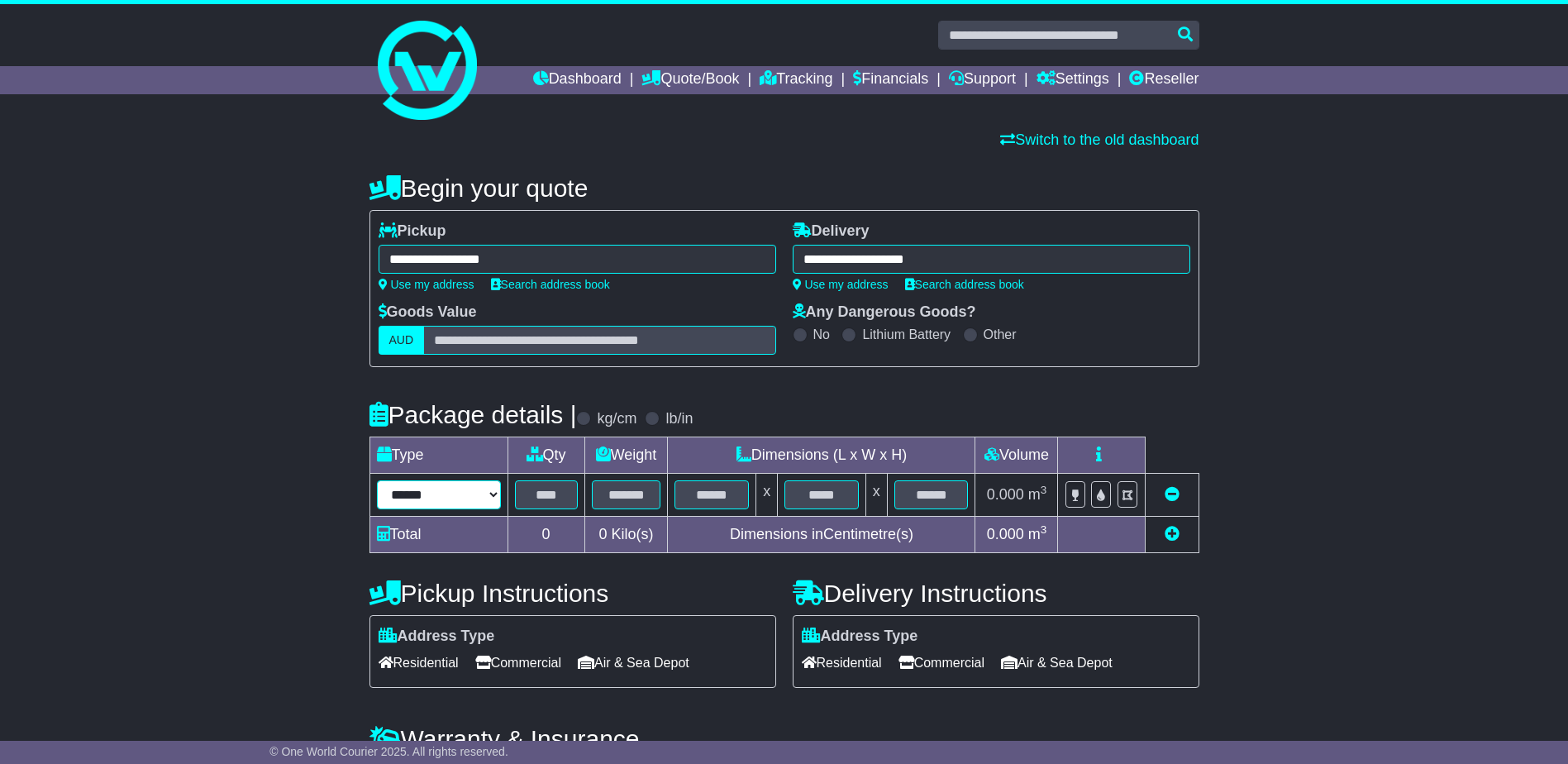 select on "*****" 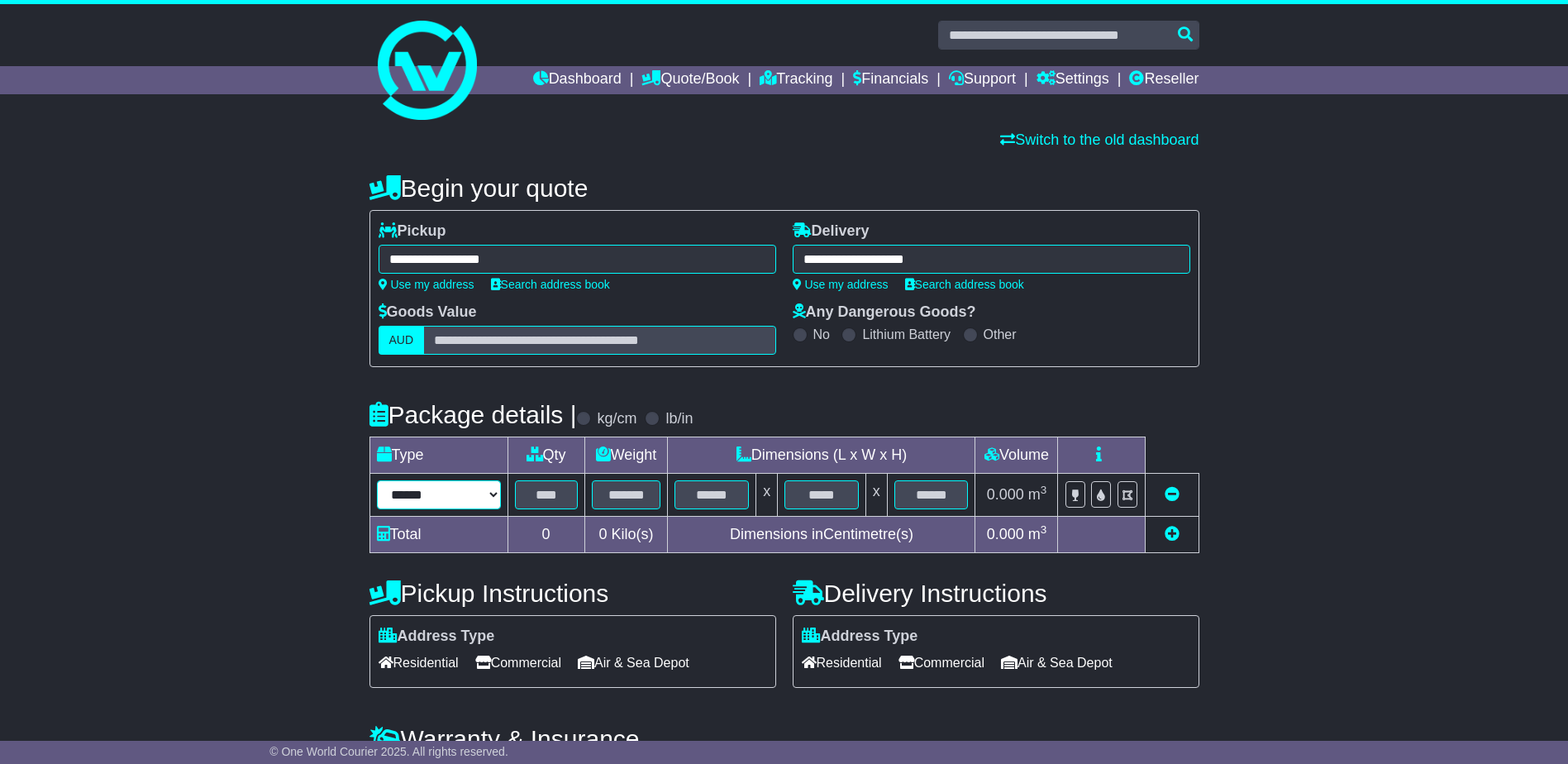click on "****** ****** *** ******** ***** **** **** ****** *** *******" at bounding box center [439, 494] 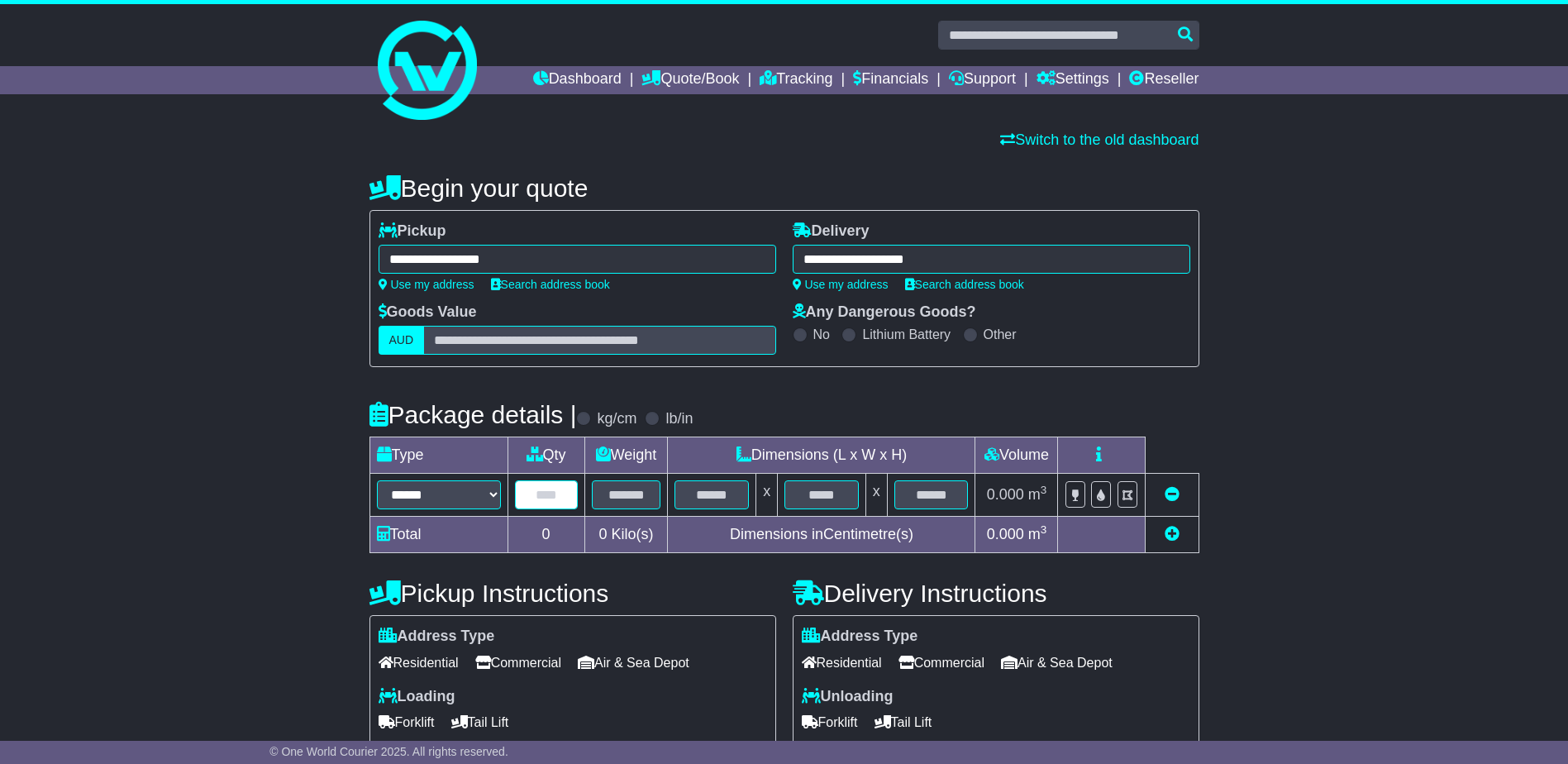 click at bounding box center (546, 494) 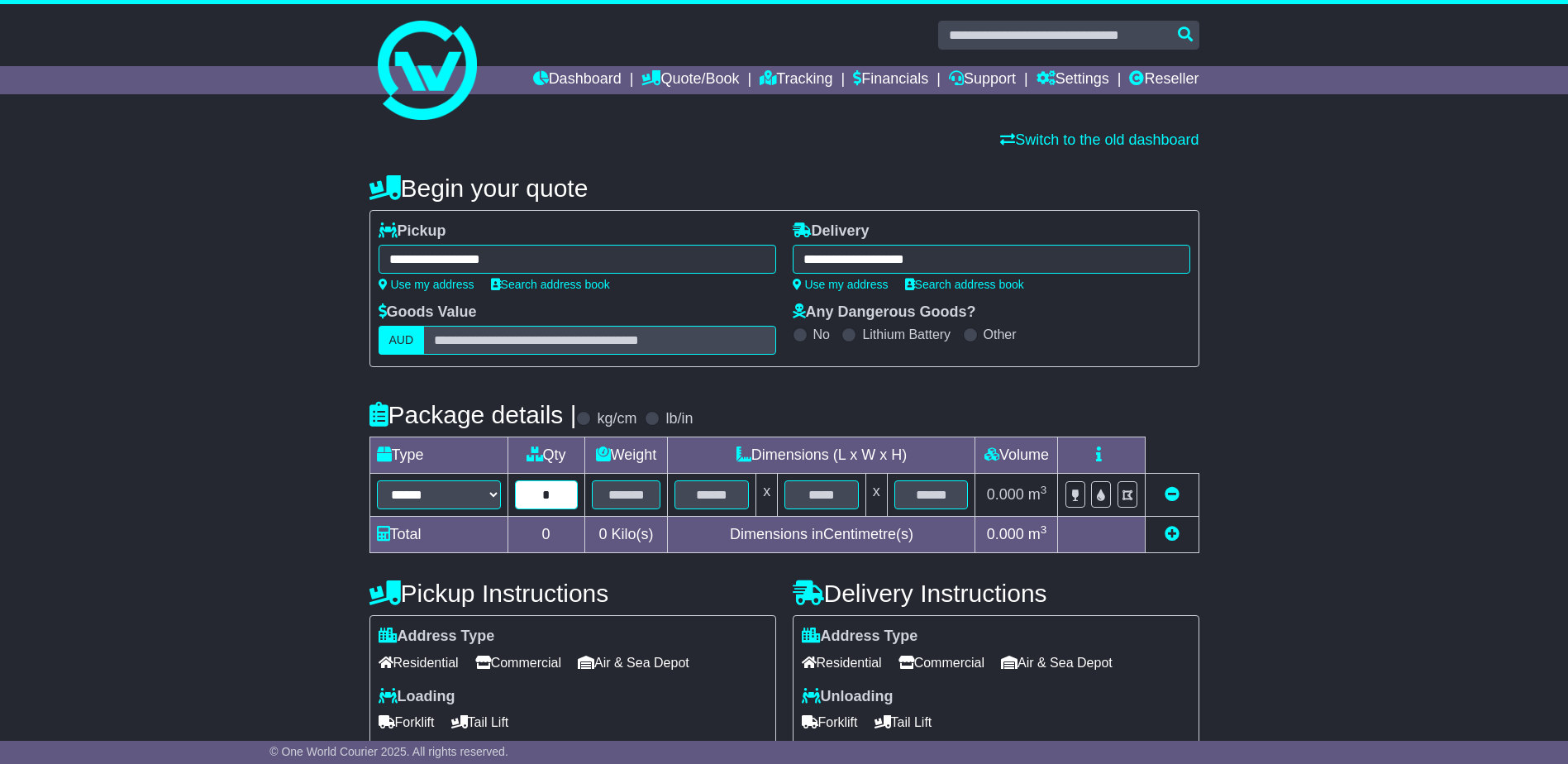 type on "*" 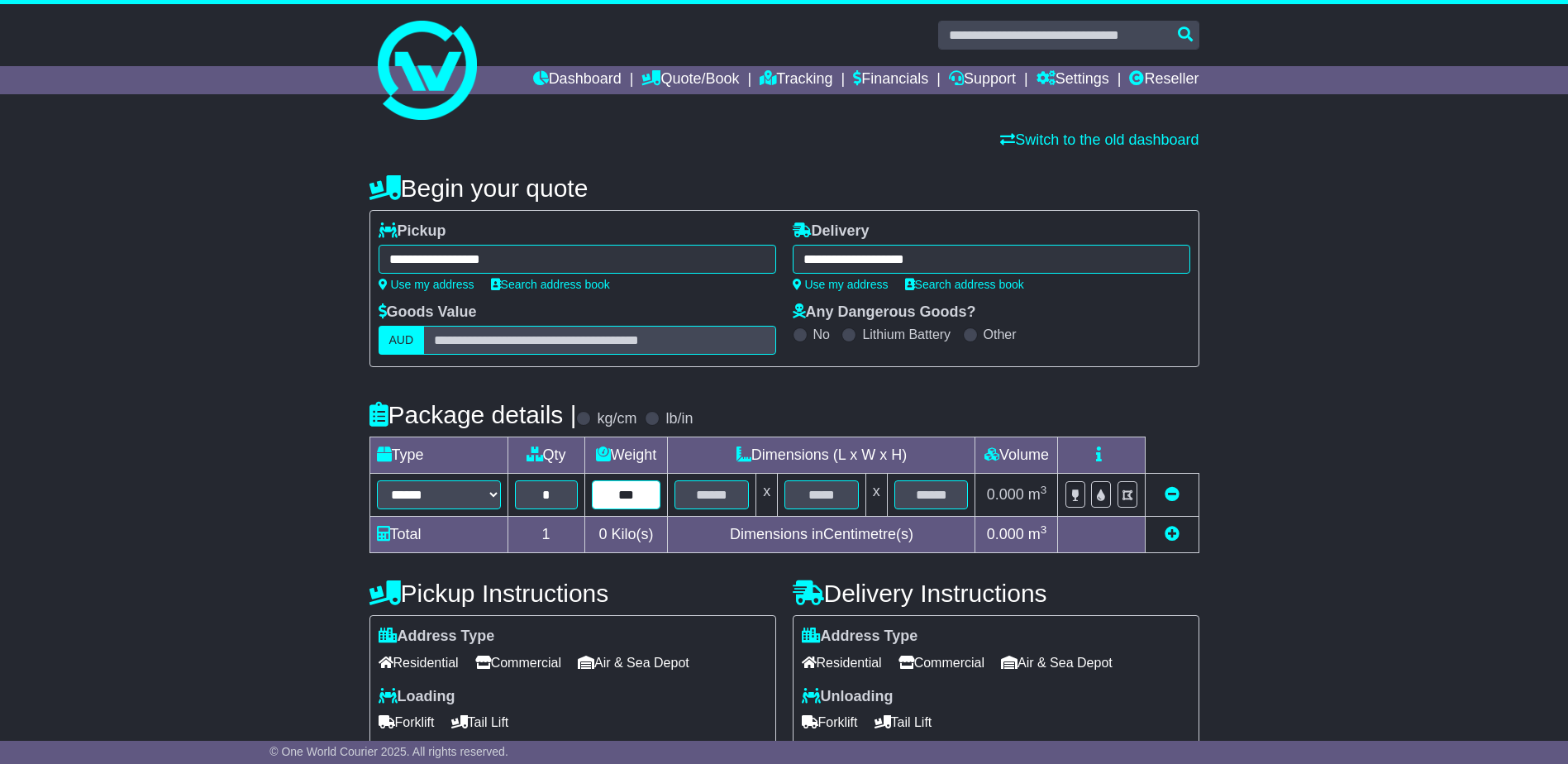 type on "***" 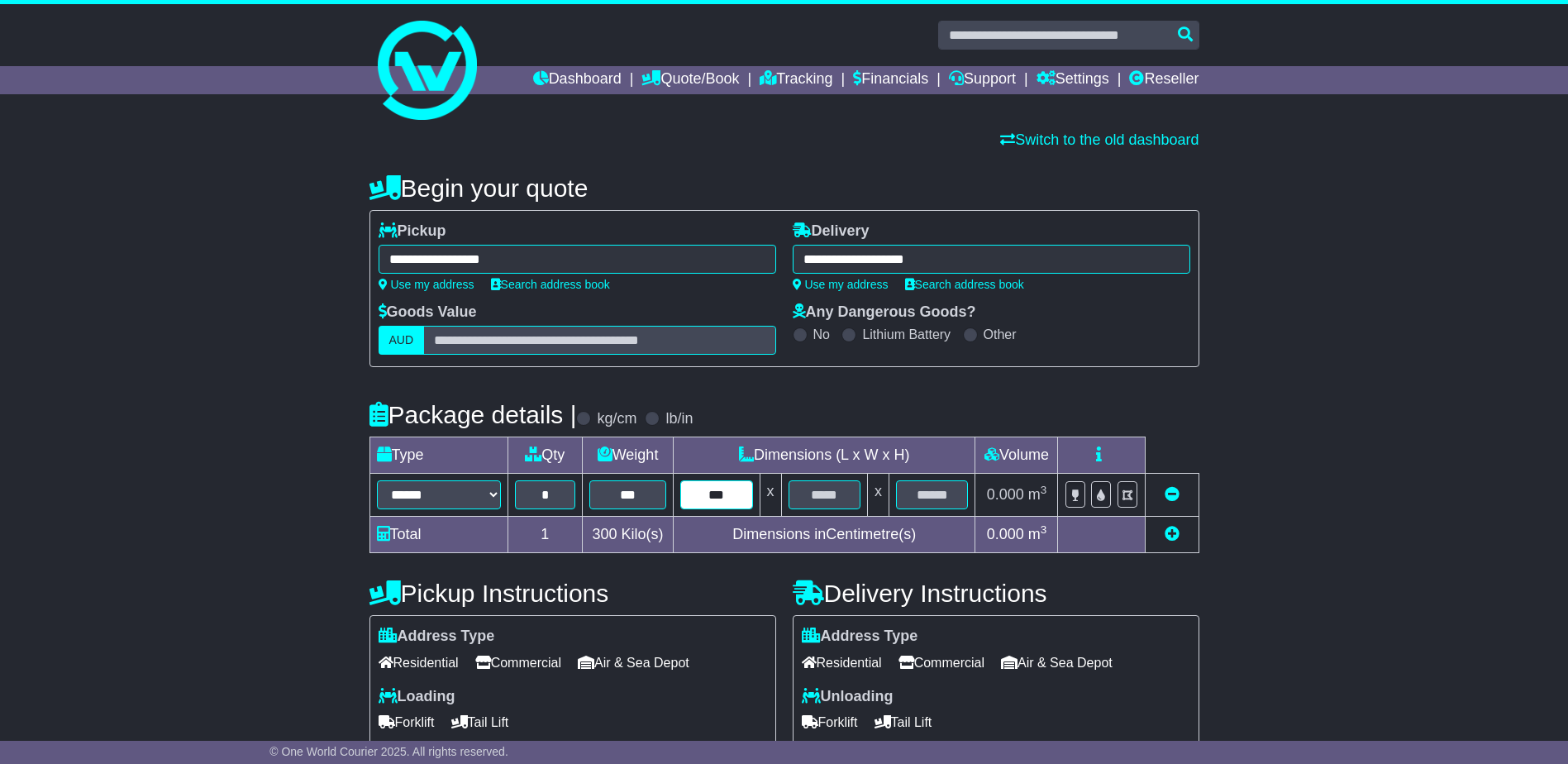 type on "***" 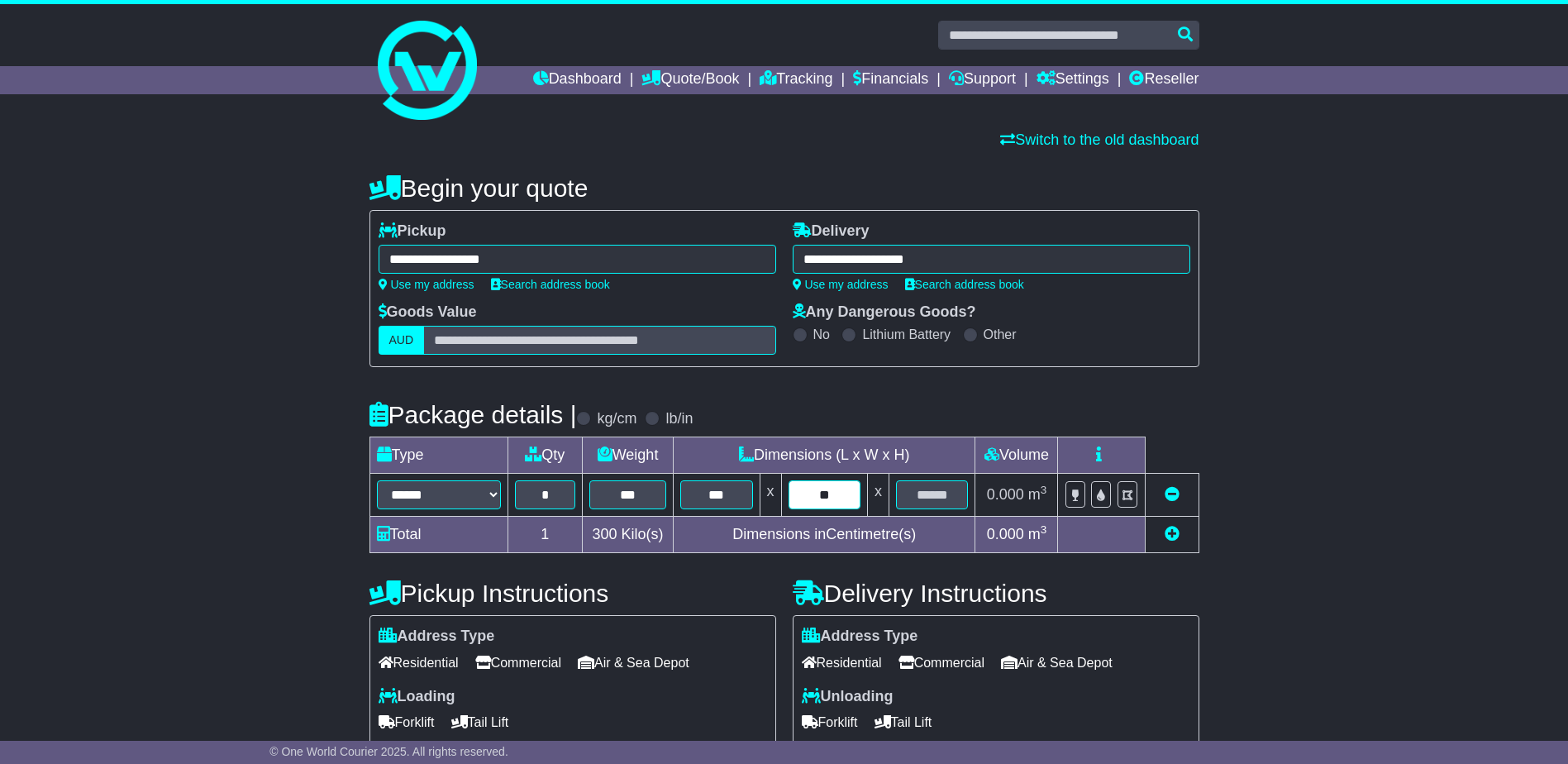 type on "**" 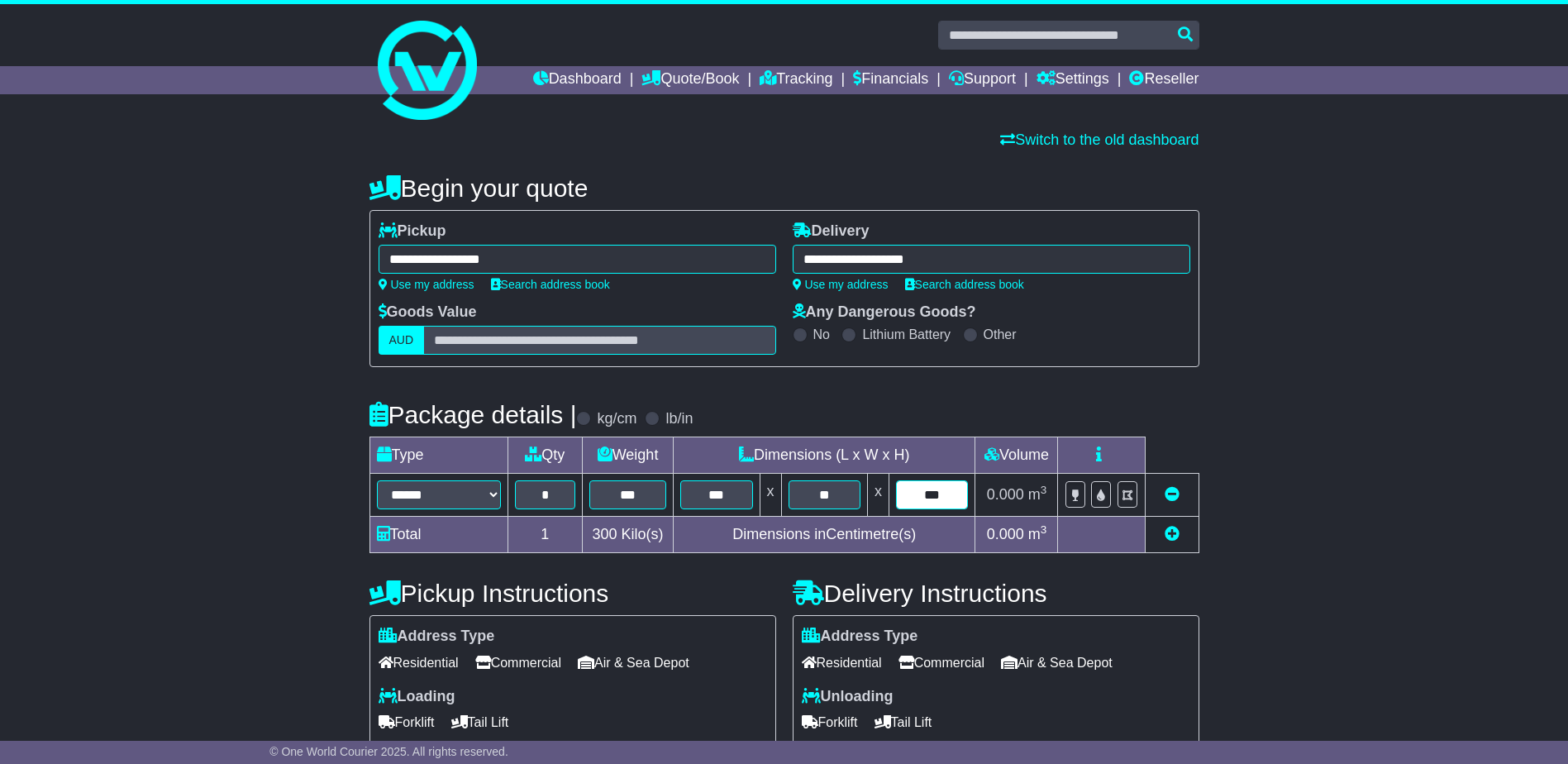 type on "***" 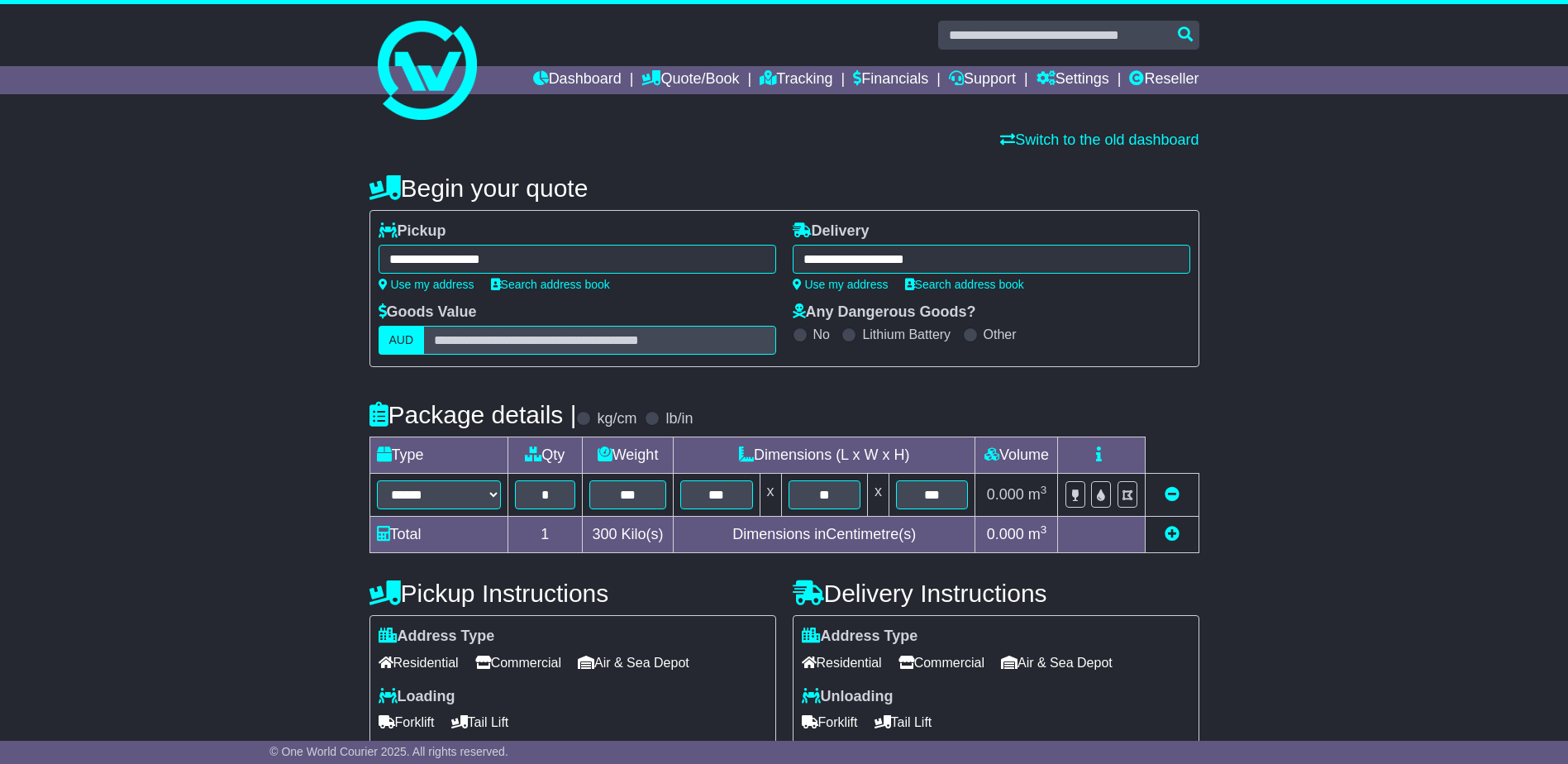 type 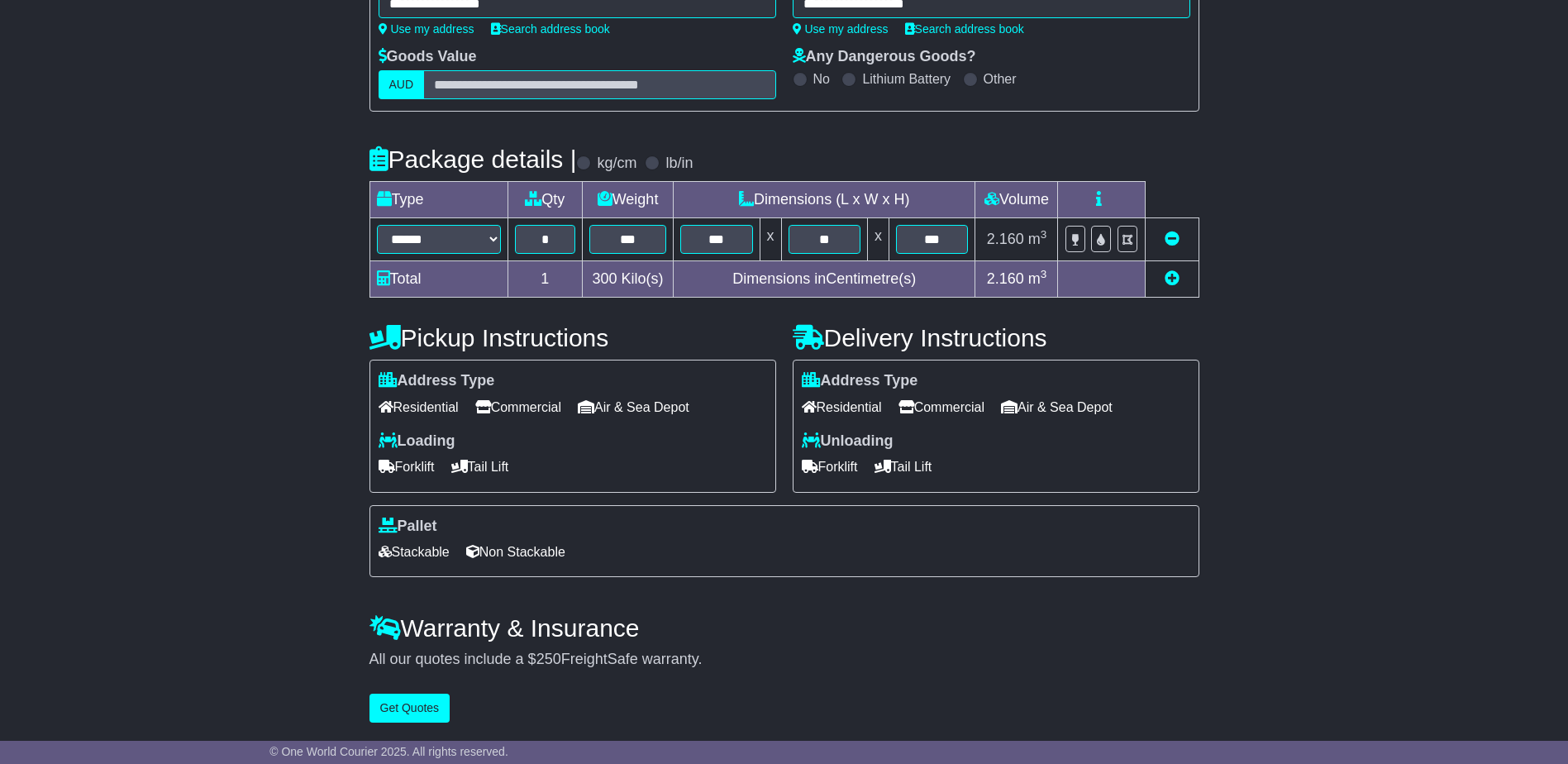 click on "Commercial" at bounding box center (518, 407) 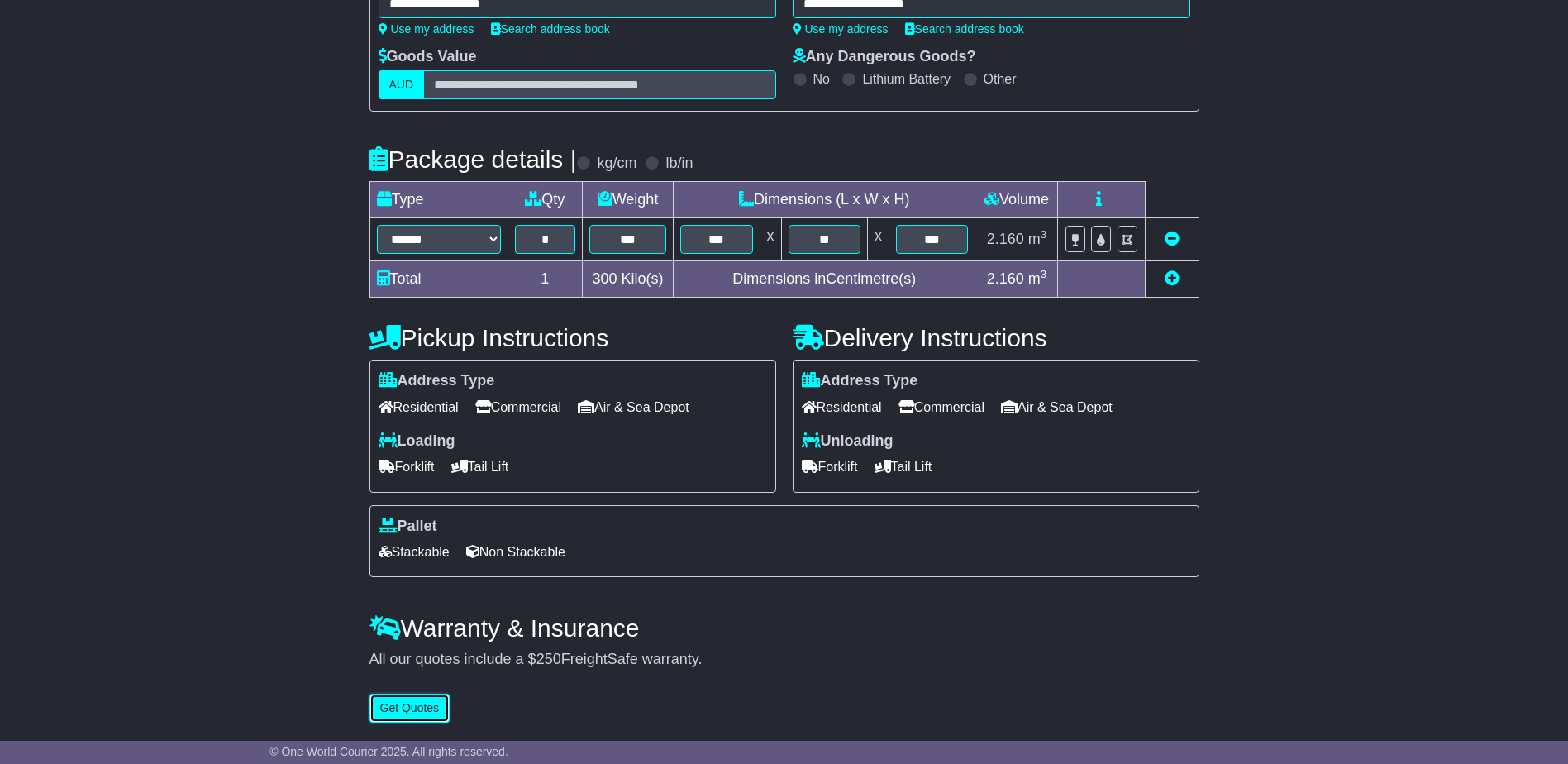 click on "Get Quotes" at bounding box center (410, 708) 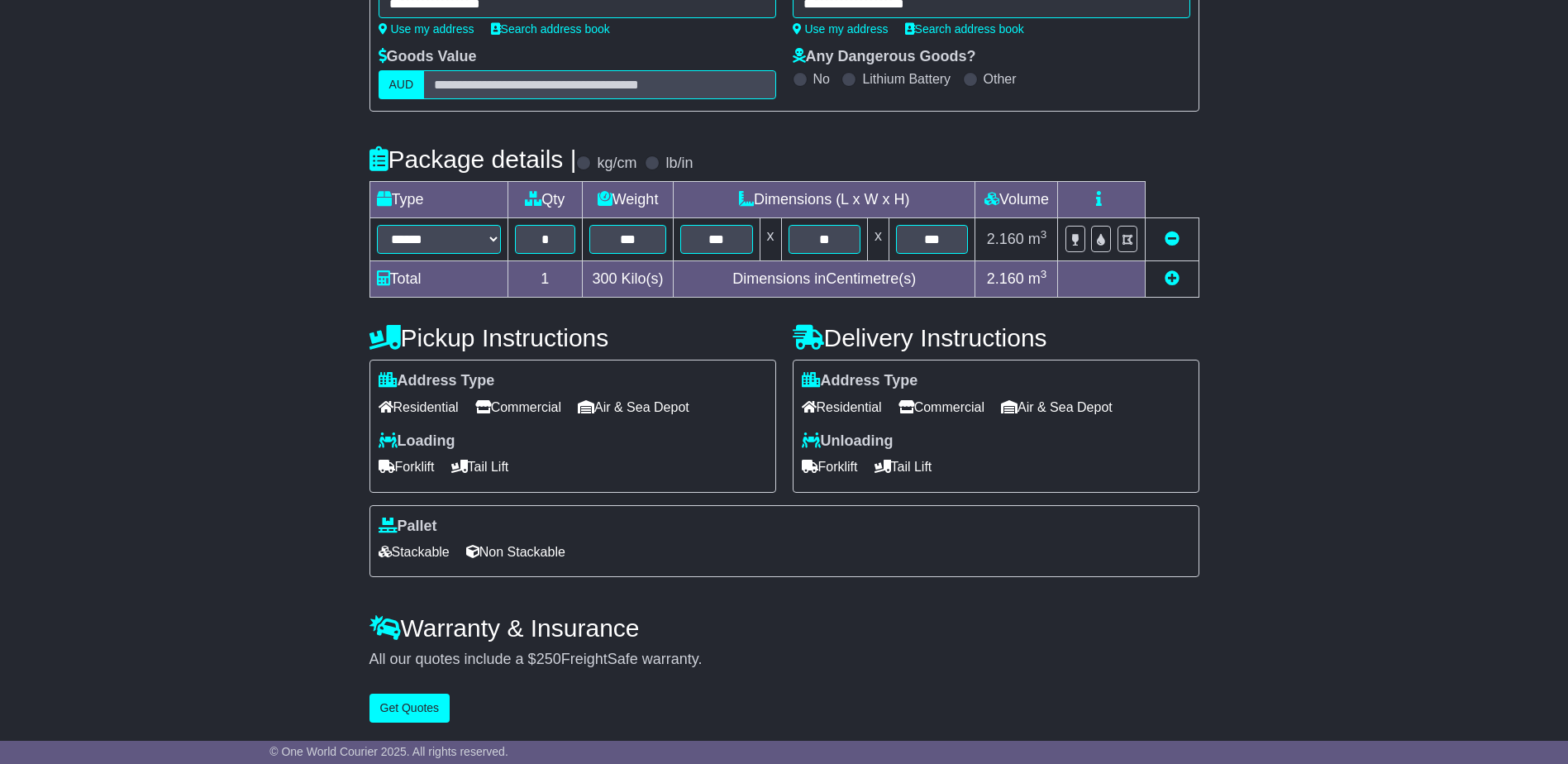 scroll, scrollTop: 0, scrollLeft: 0, axis: both 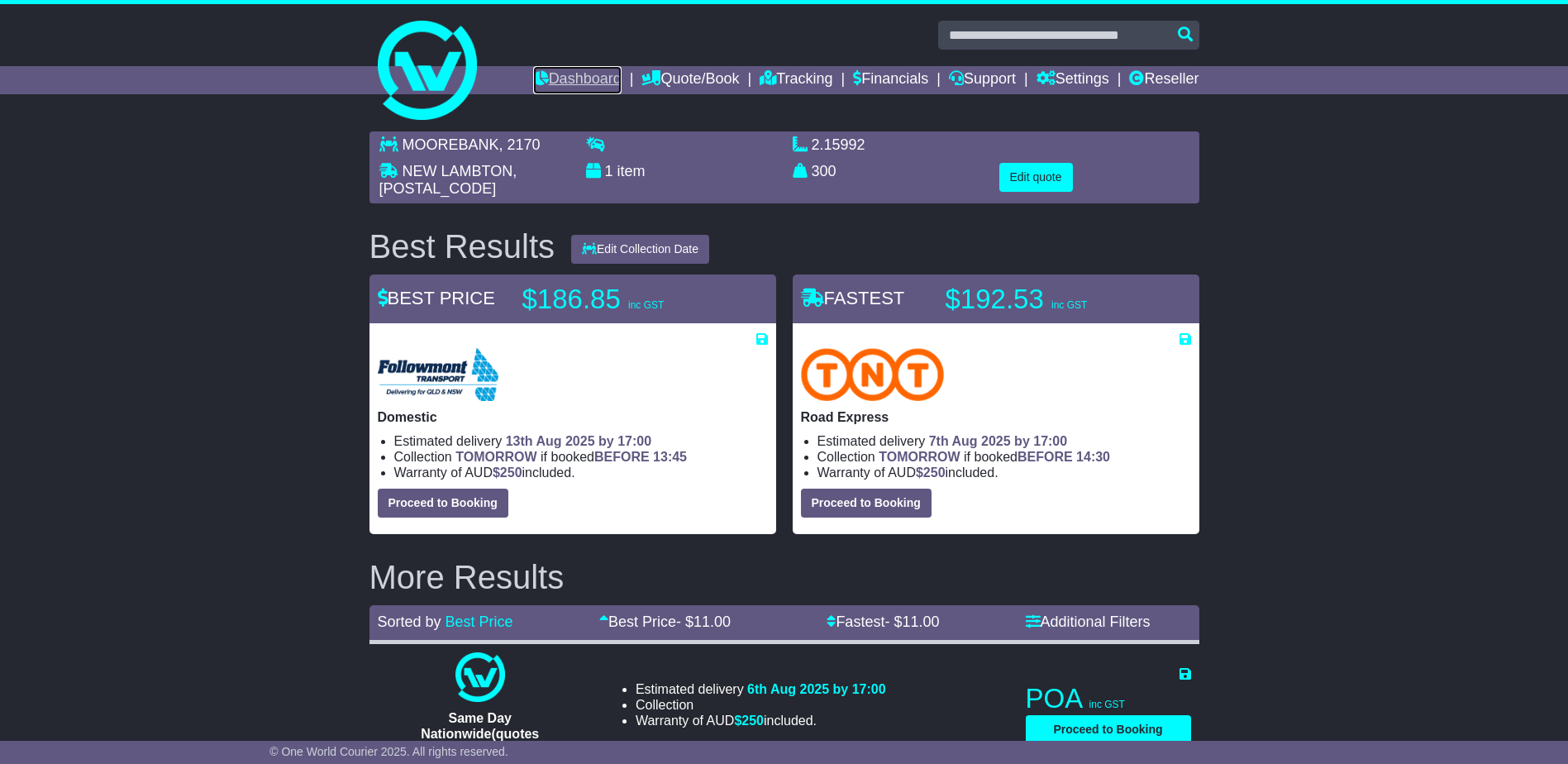 click on "Dashboard" at bounding box center [577, 80] 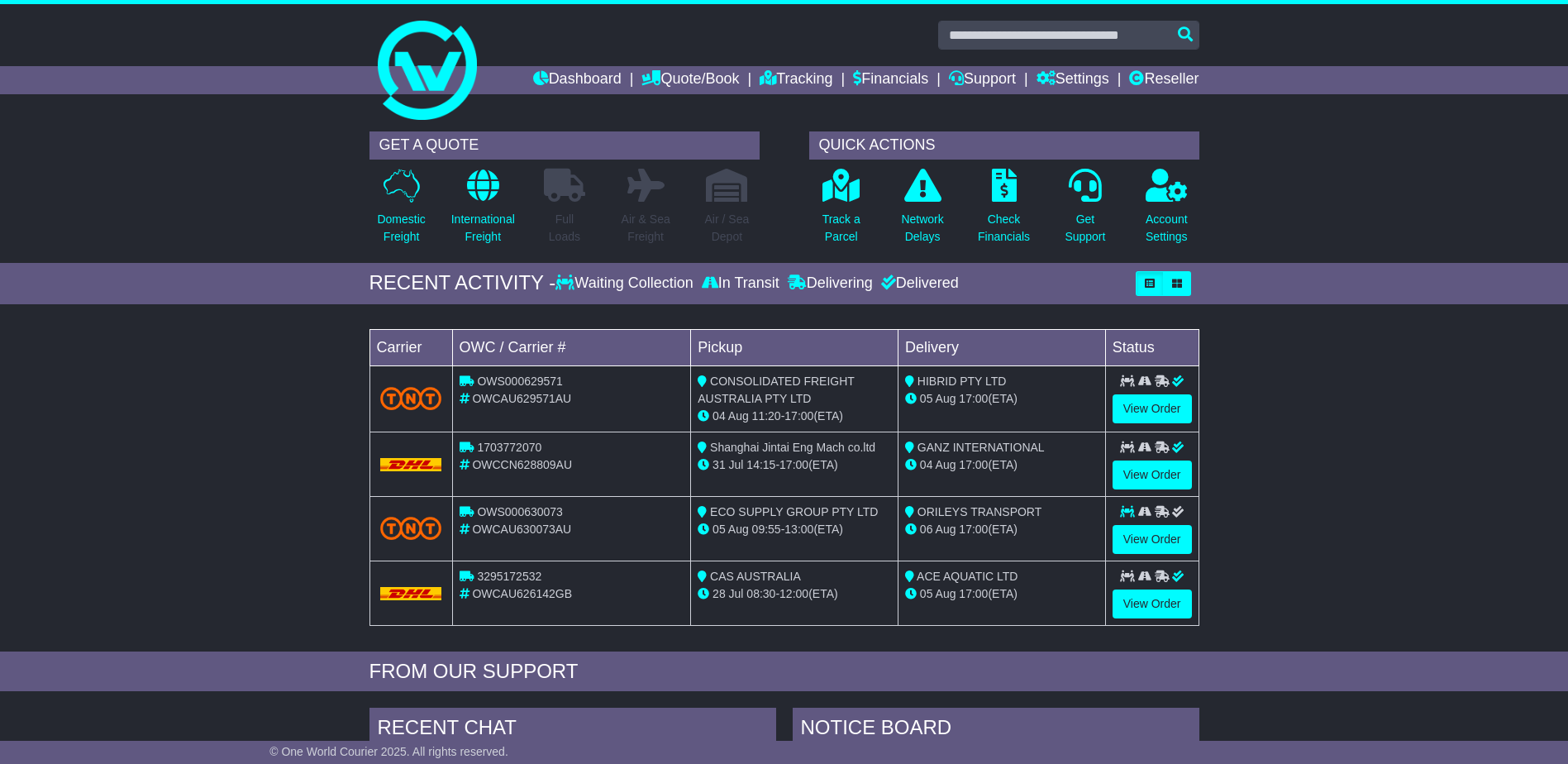 scroll, scrollTop: 0, scrollLeft: 0, axis: both 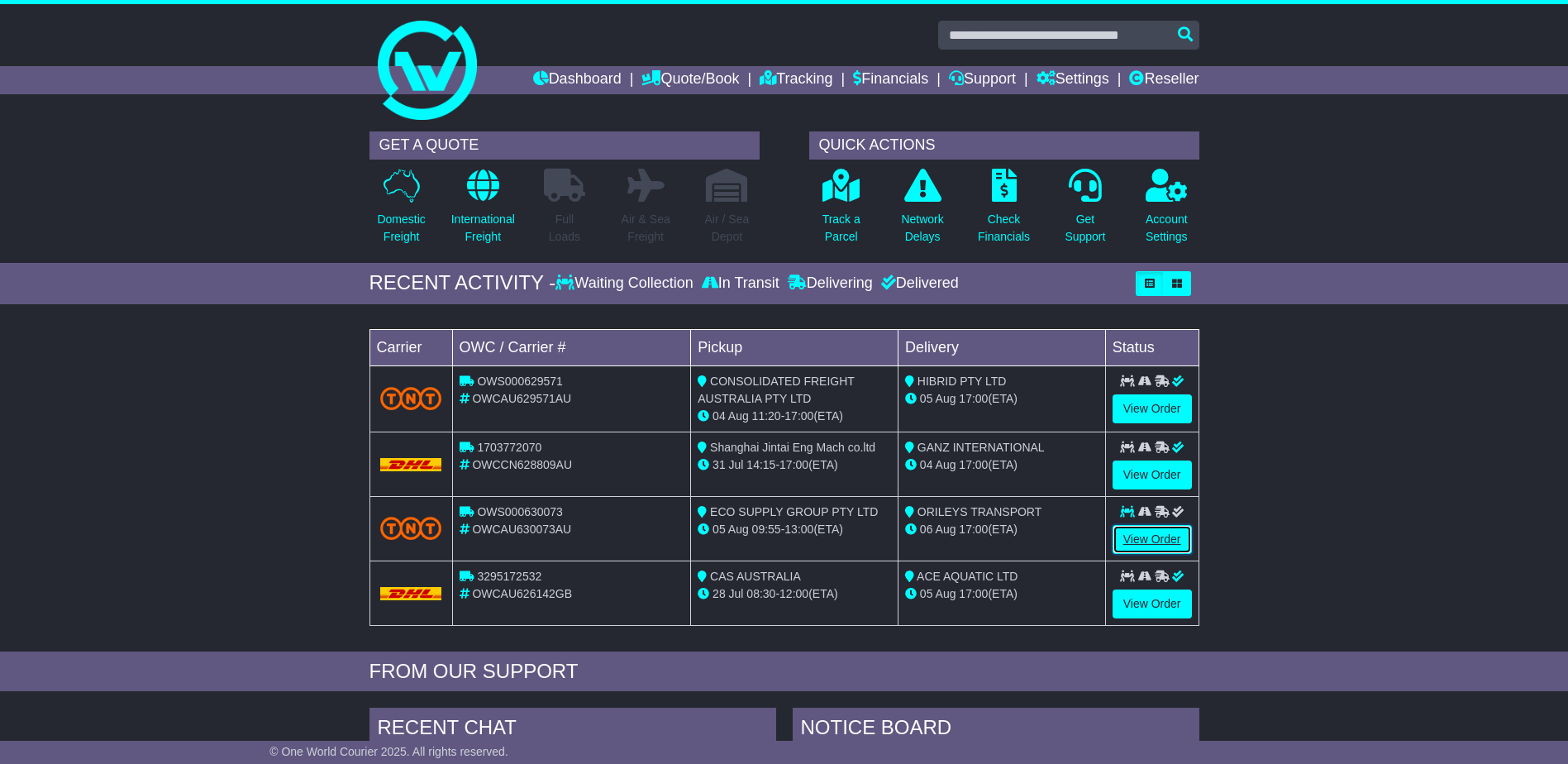 click on "View Order" at bounding box center [1152, 539] 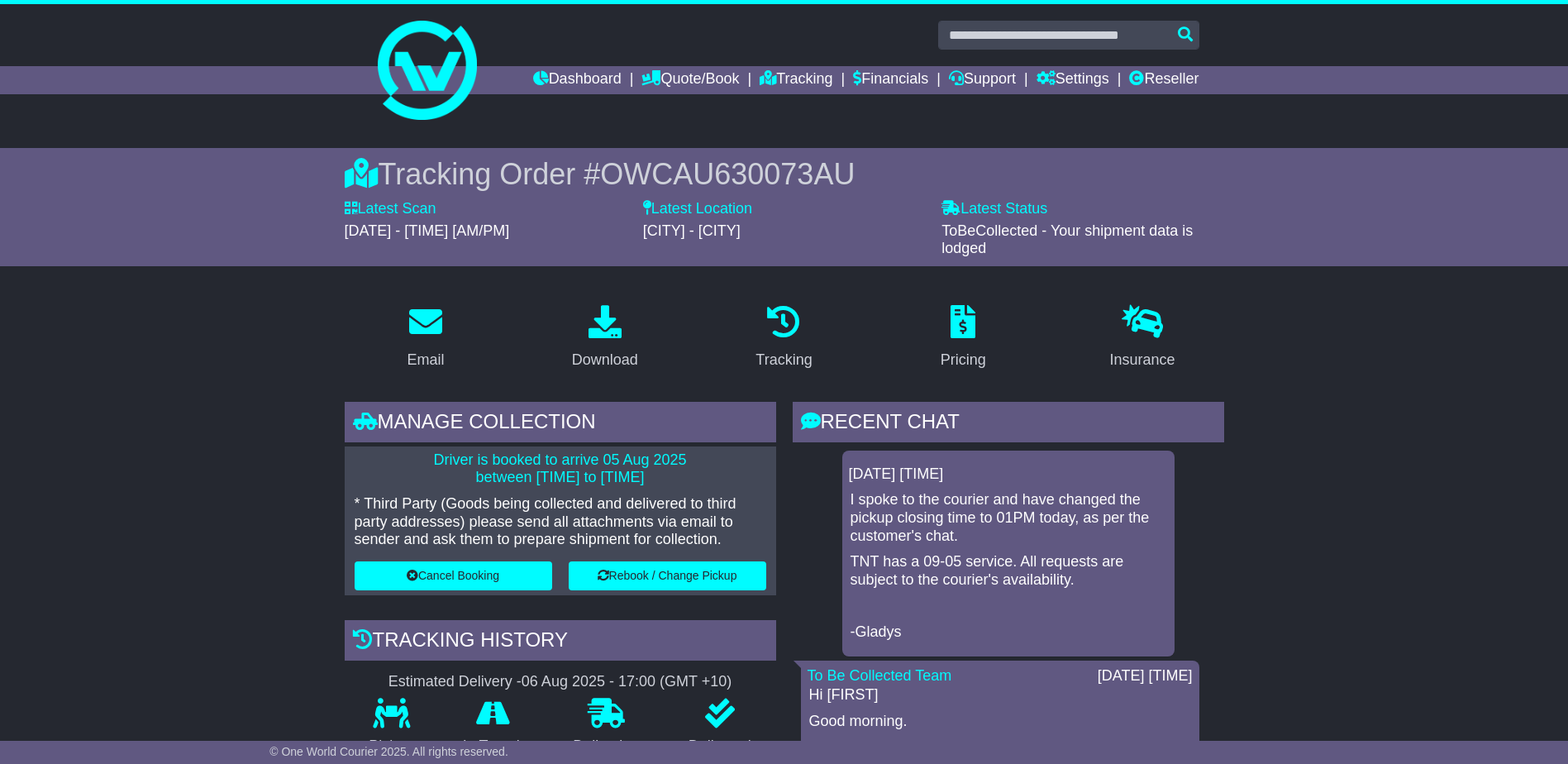 scroll, scrollTop: 0, scrollLeft: 0, axis: both 